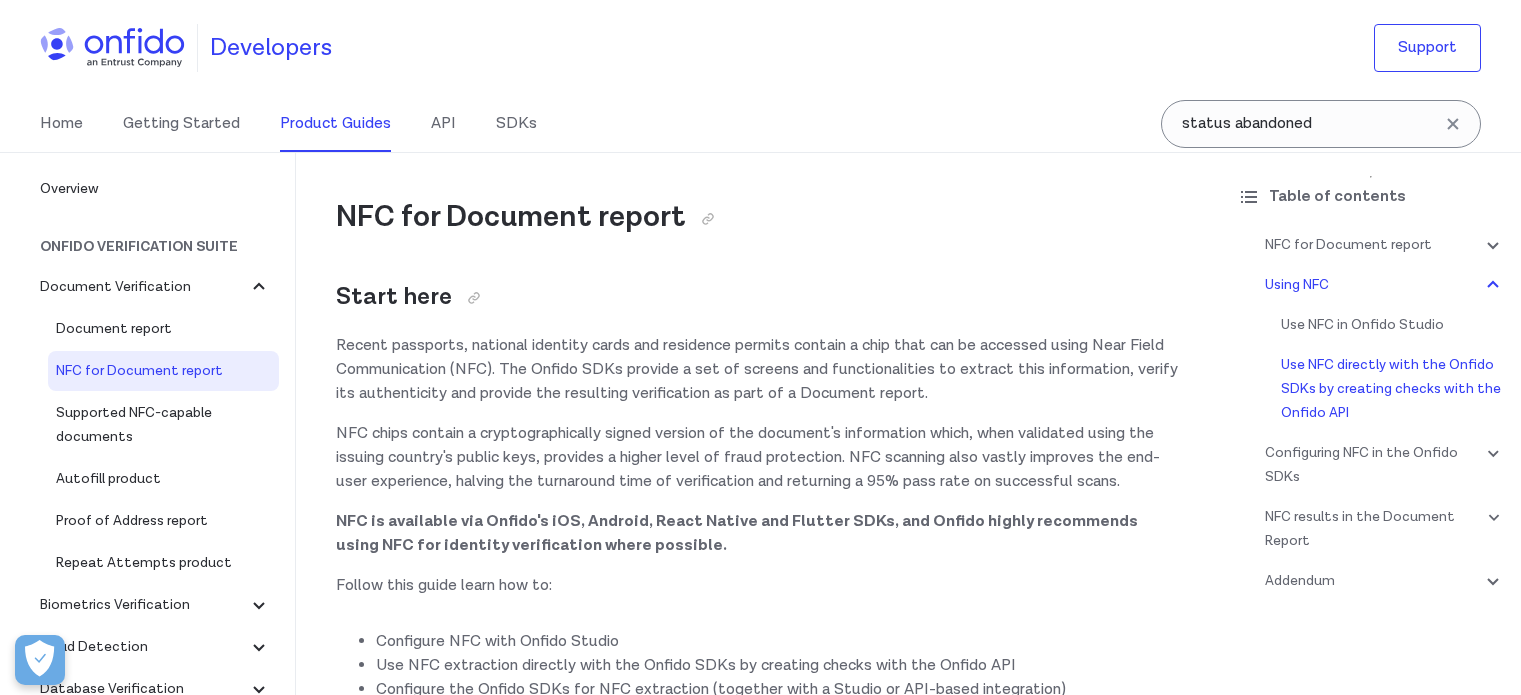 scroll, scrollTop: 2400, scrollLeft: 0, axis: vertical 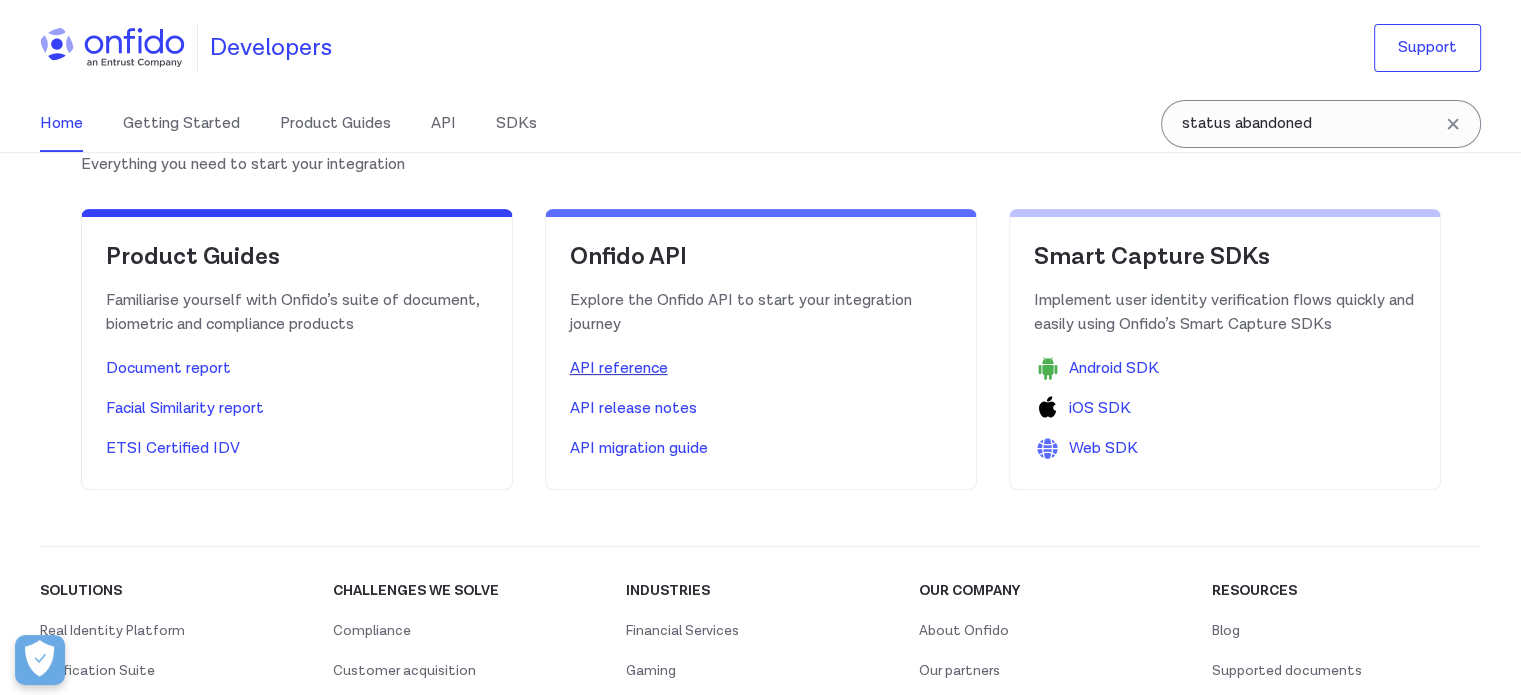 click on "API reference" at bounding box center (619, 369) 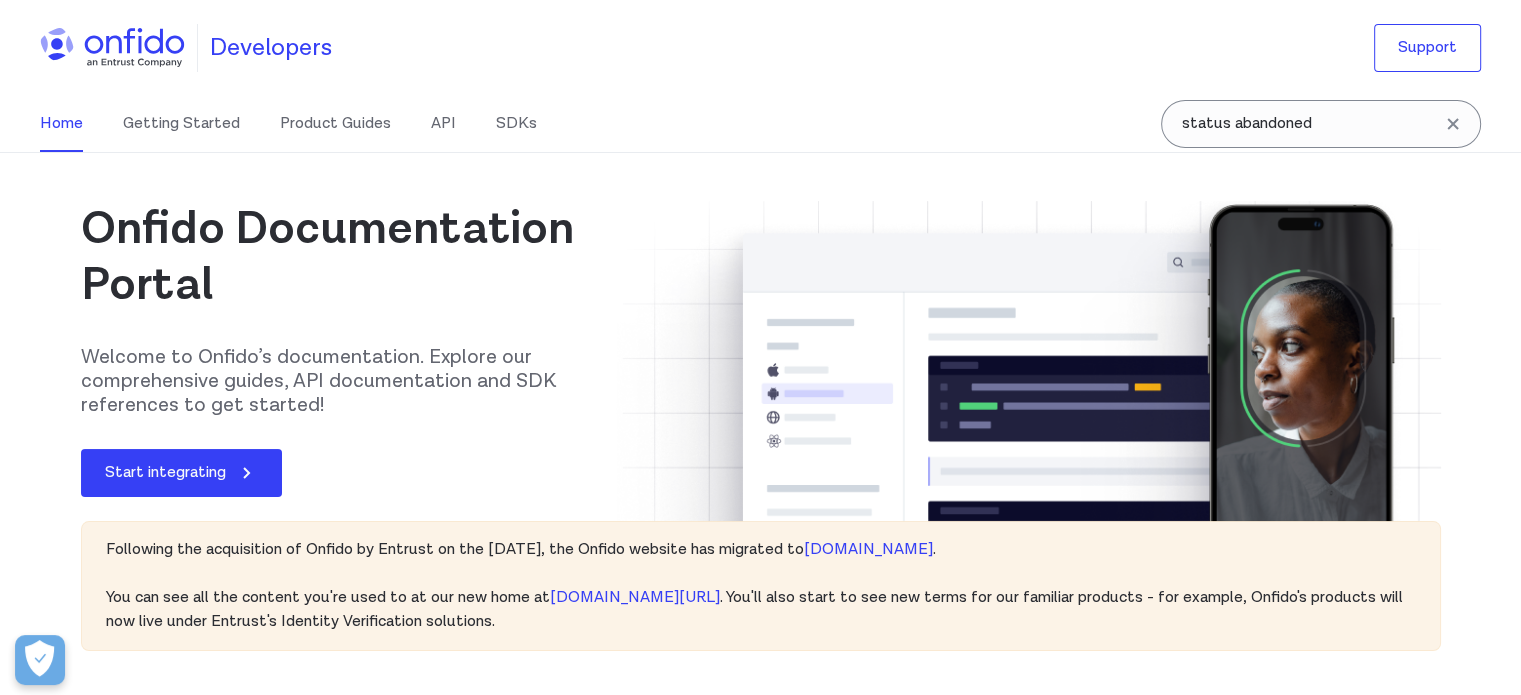 select on "http" 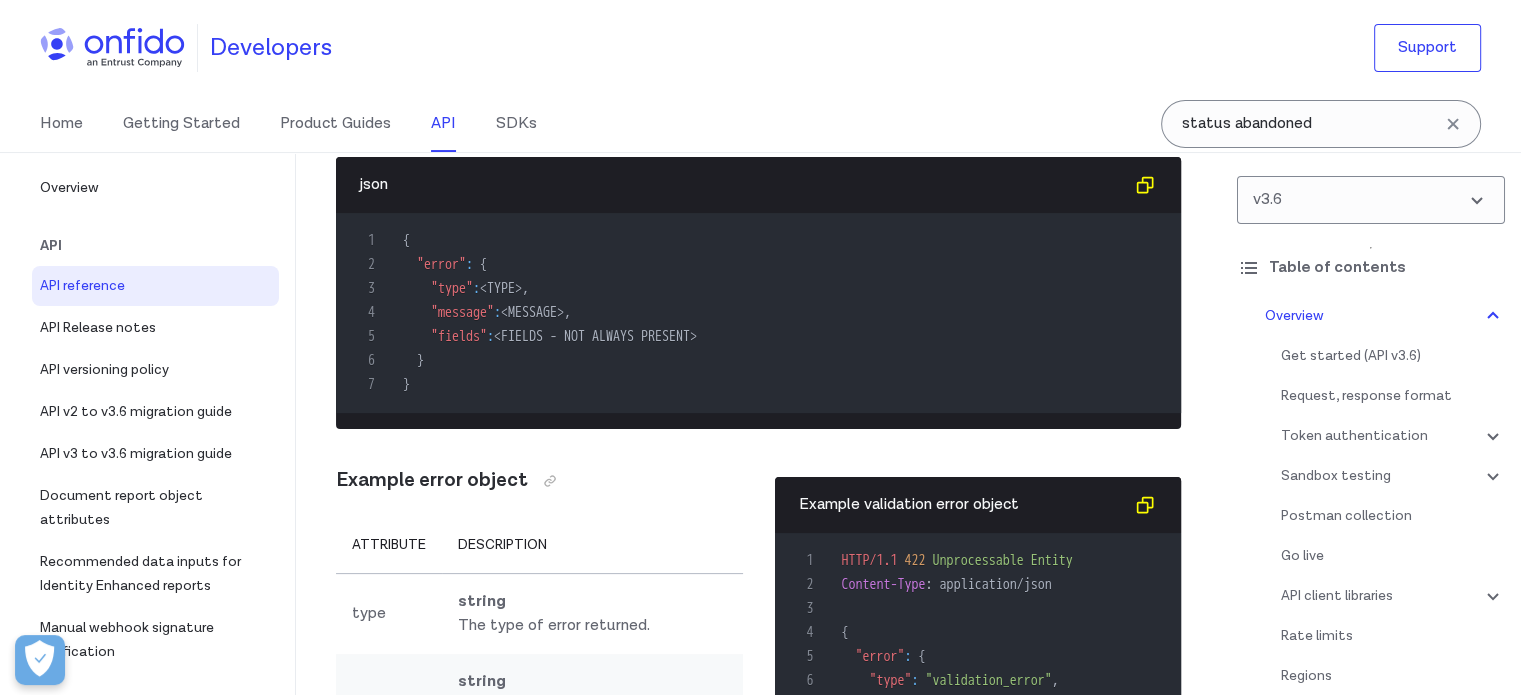scroll, scrollTop: 15800, scrollLeft: 0, axis: vertical 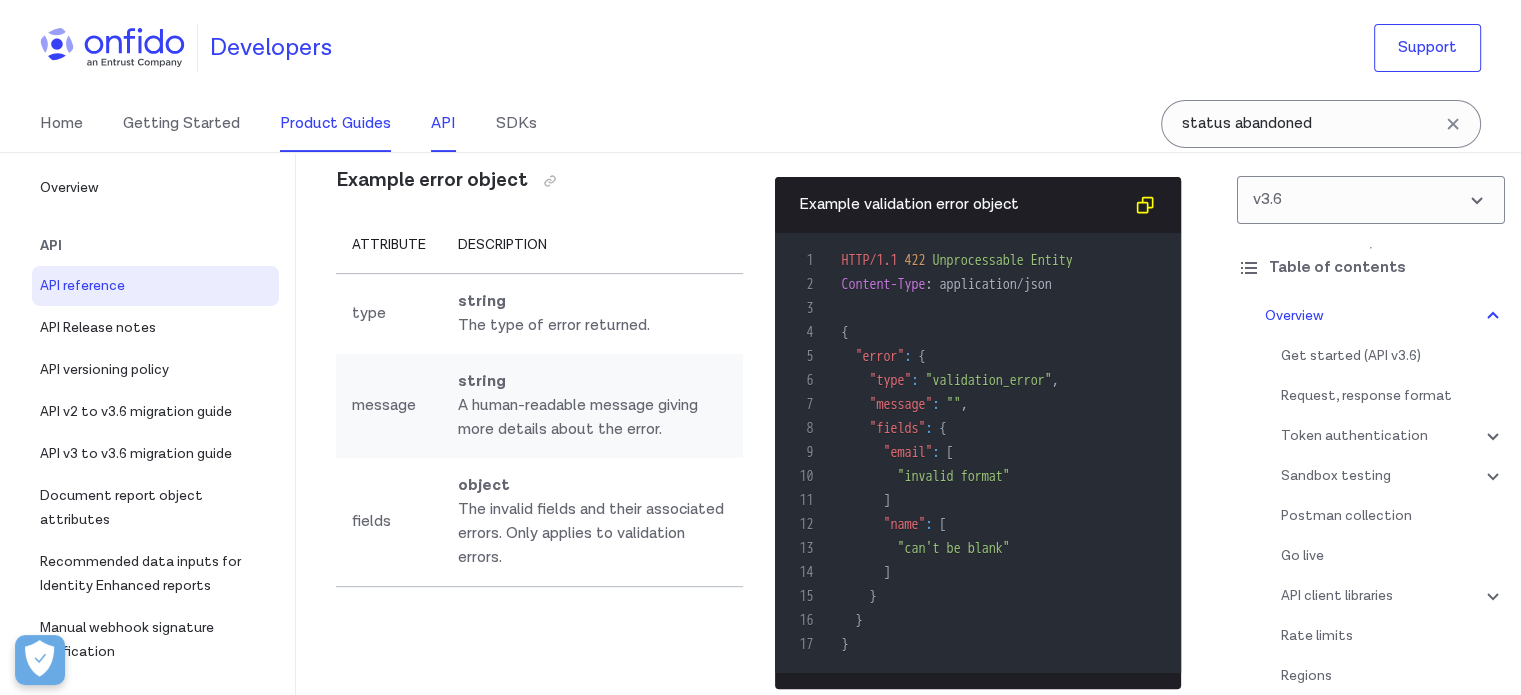 click on "Product Guides" at bounding box center [335, 124] 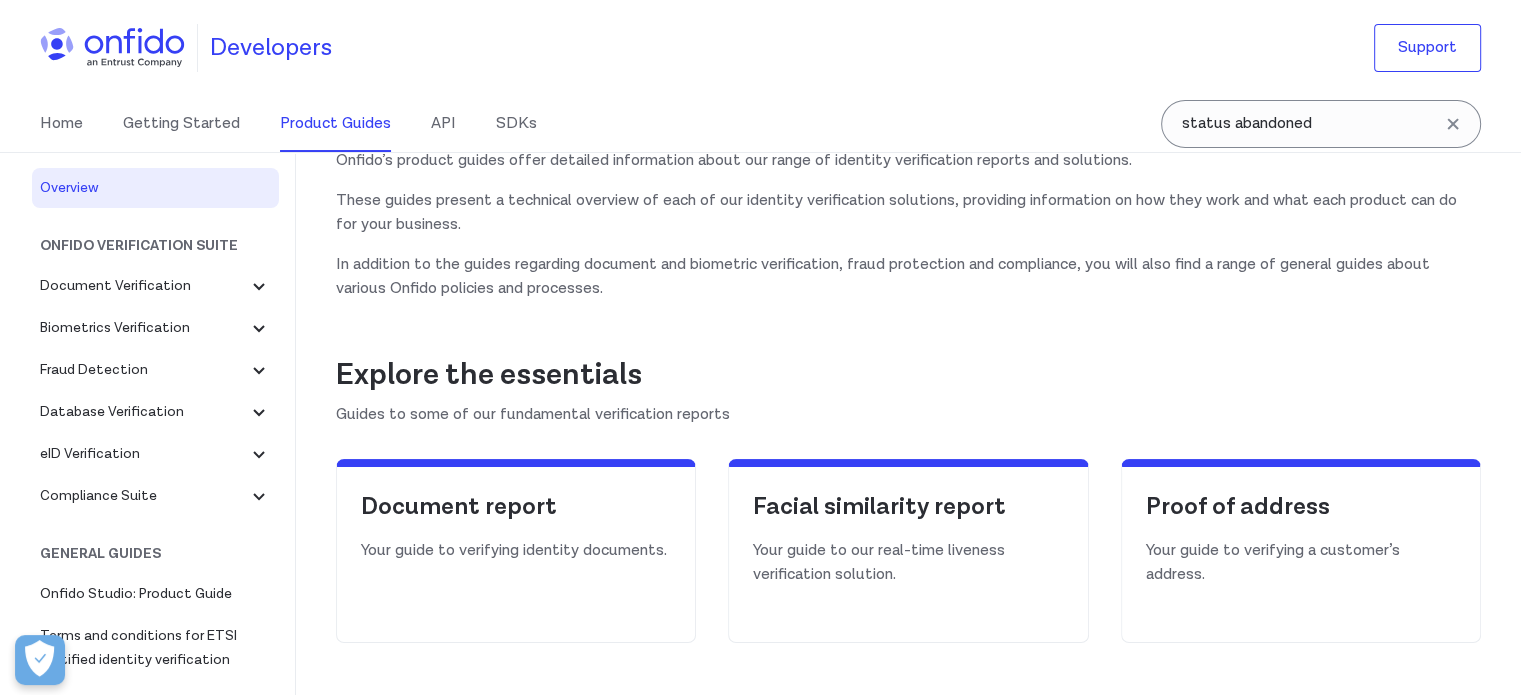 scroll, scrollTop: 300, scrollLeft: 0, axis: vertical 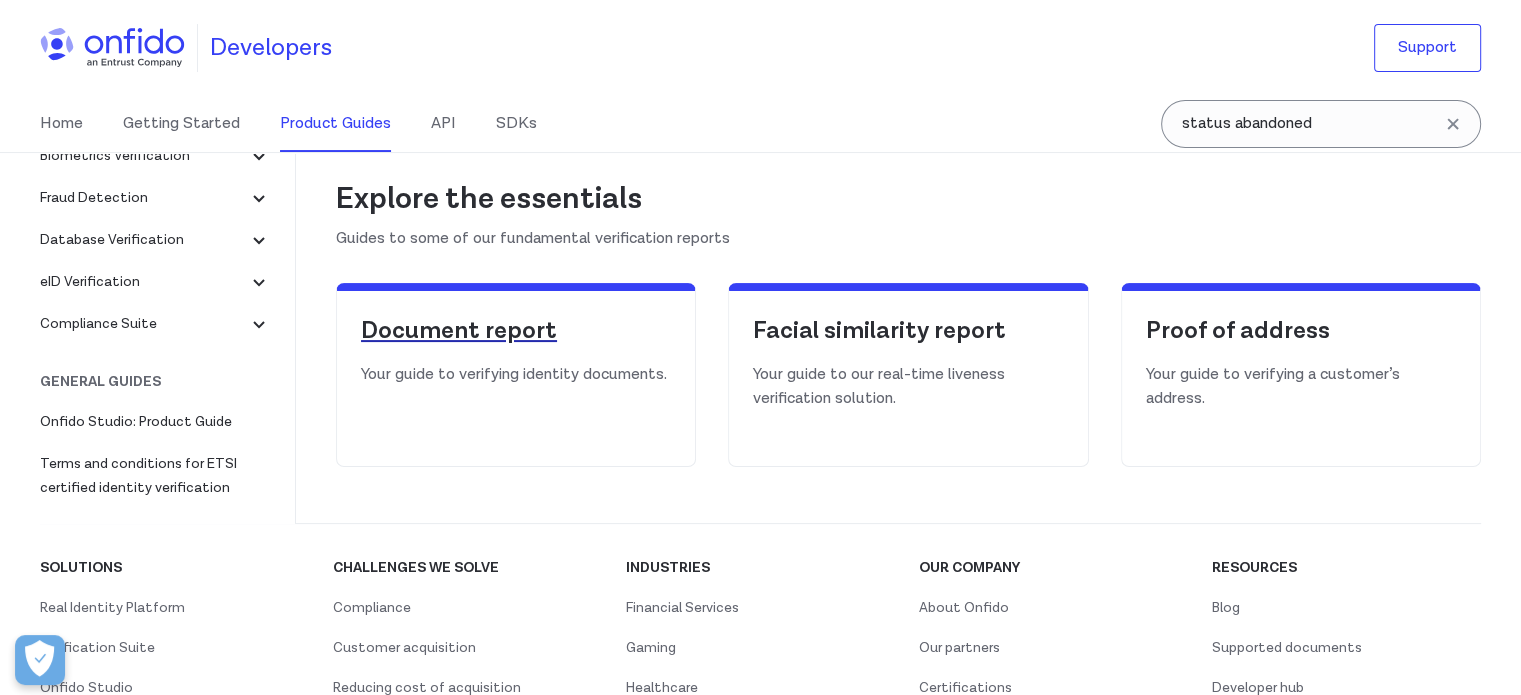 click on "Document report" at bounding box center [516, 339] 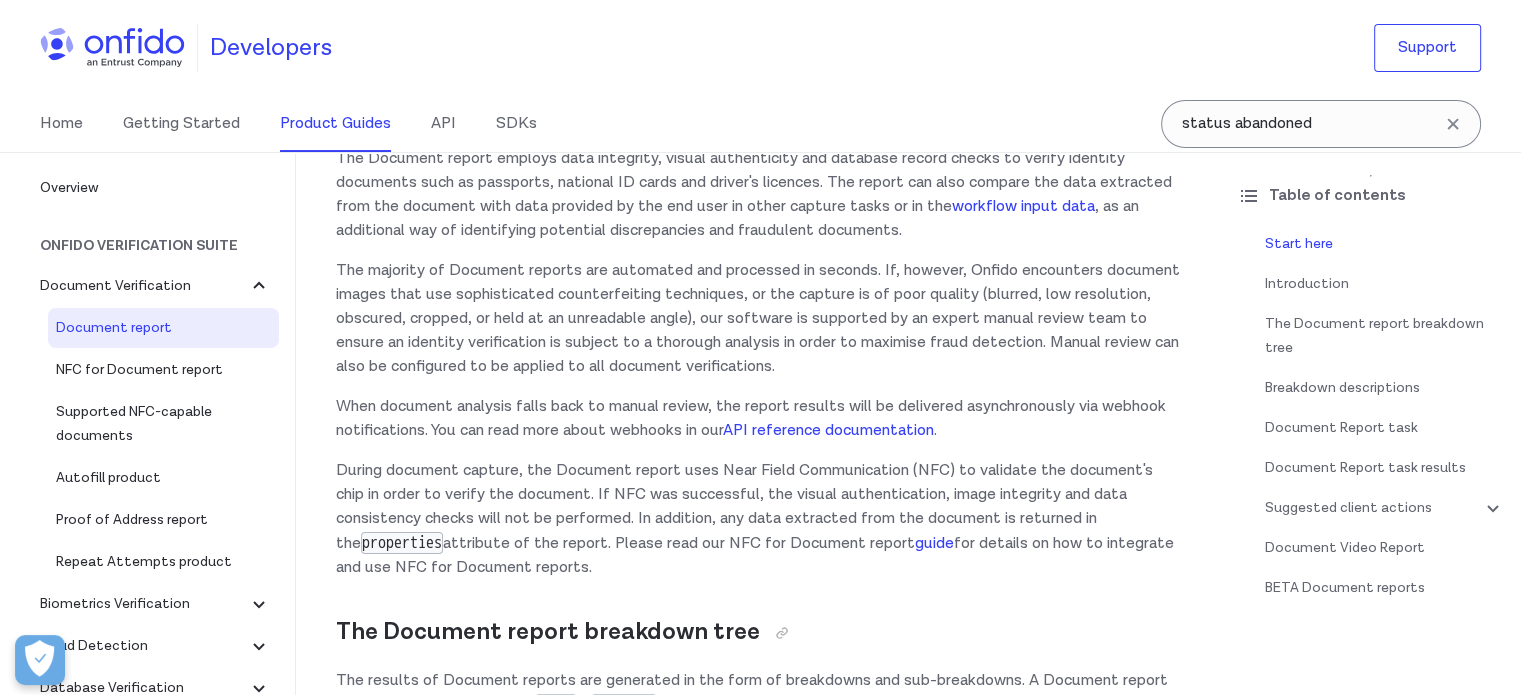 scroll, scrollTop: 0, scrollLeft: 0, axis: both 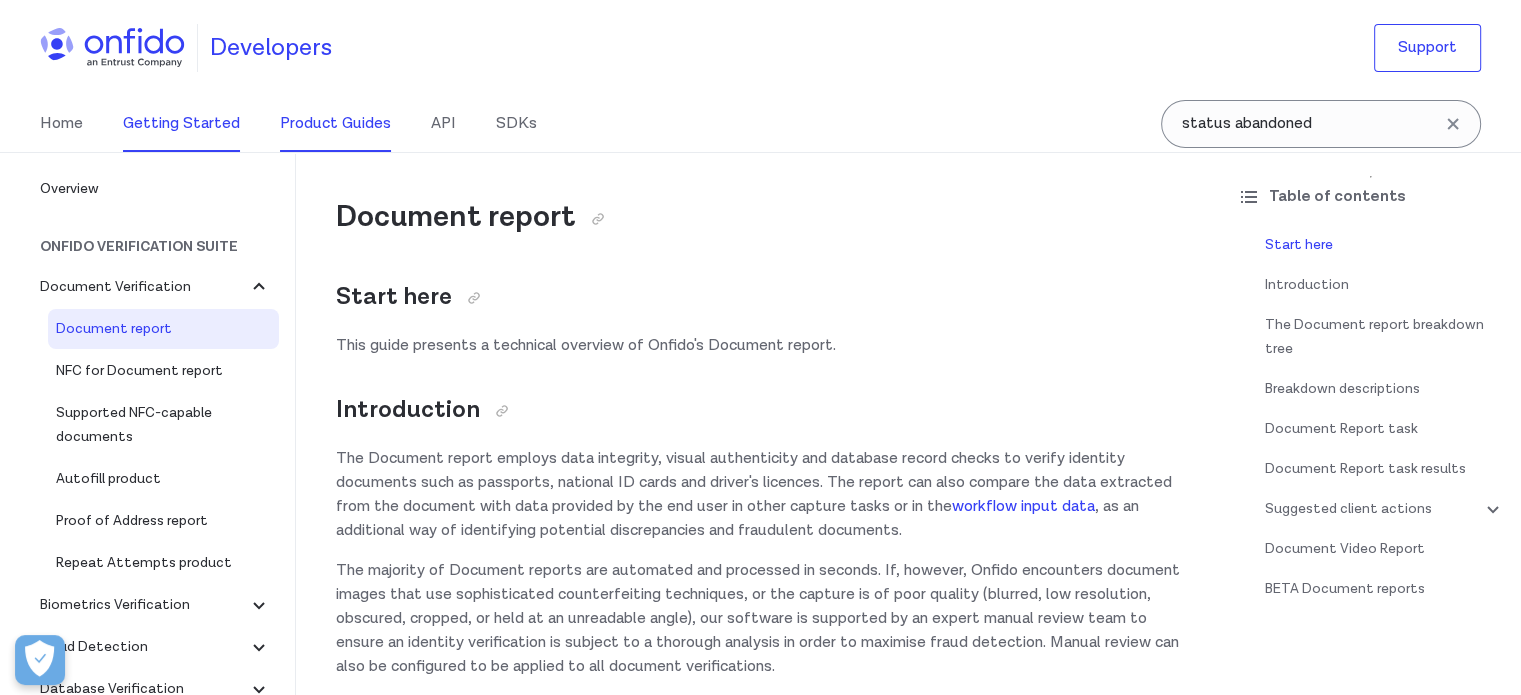 click on "Getting Started" at bounding box center [181, 124] 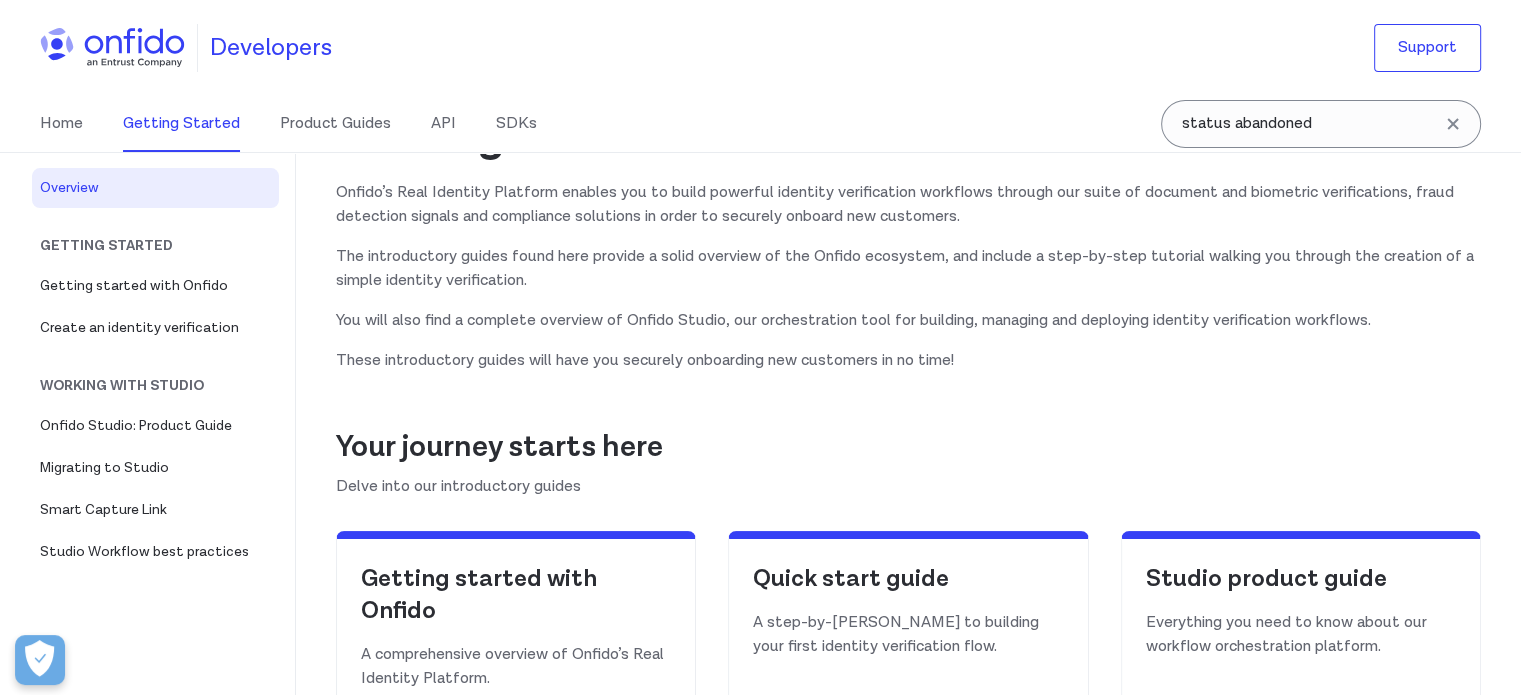 scroll, scrollTop: 0, scrollLeft: 0, axis: both 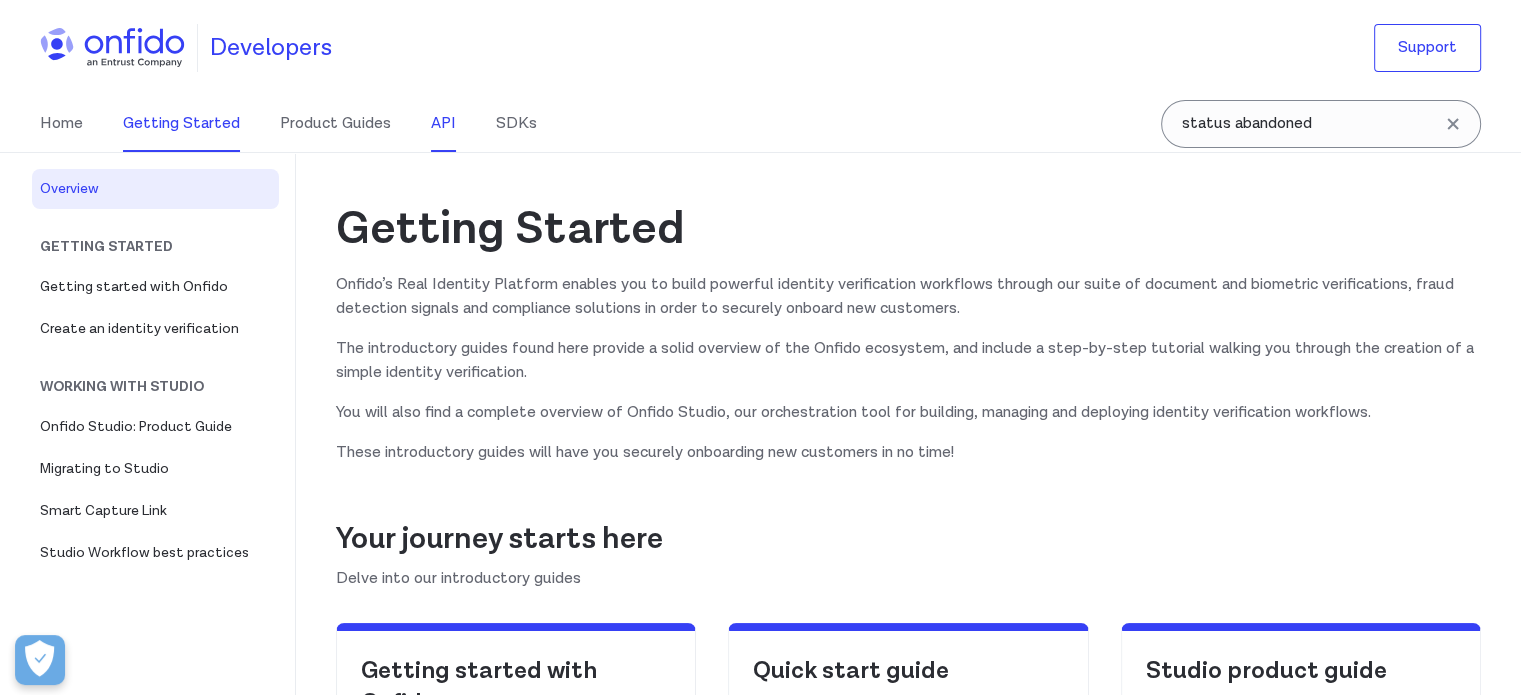 click on "API" at bounding box center (443, 124) 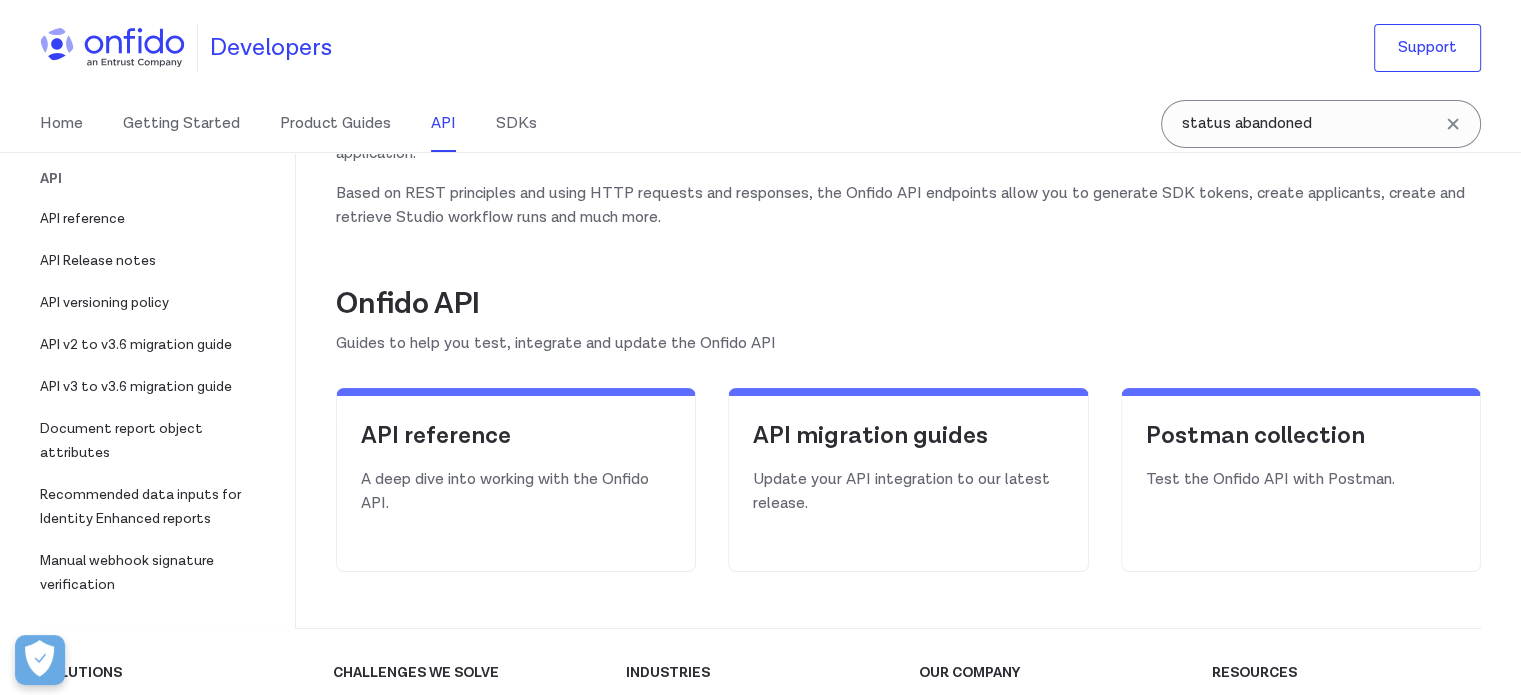 scroll, scrollTop: 300, scrollLeft: 0, axis: vertical 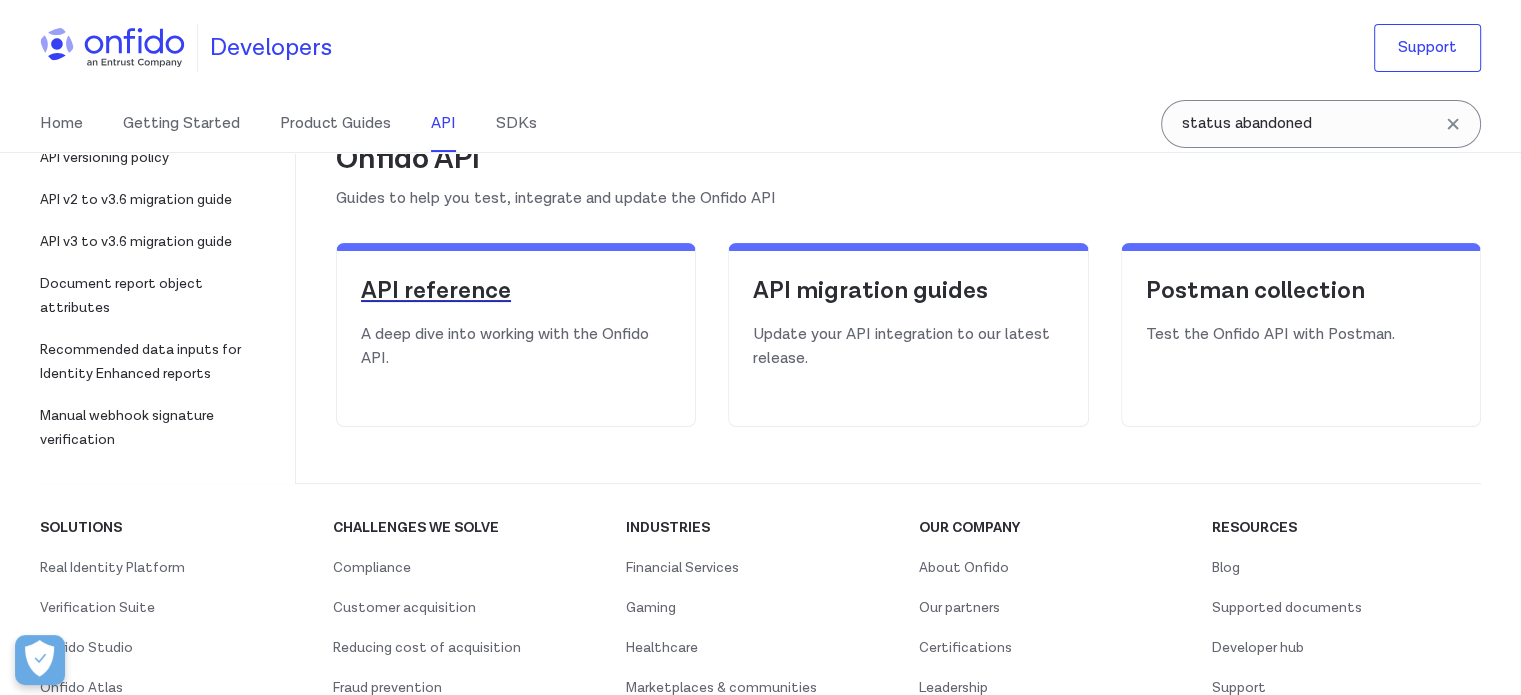 click on "API reference" at bounding box center (516, 291) 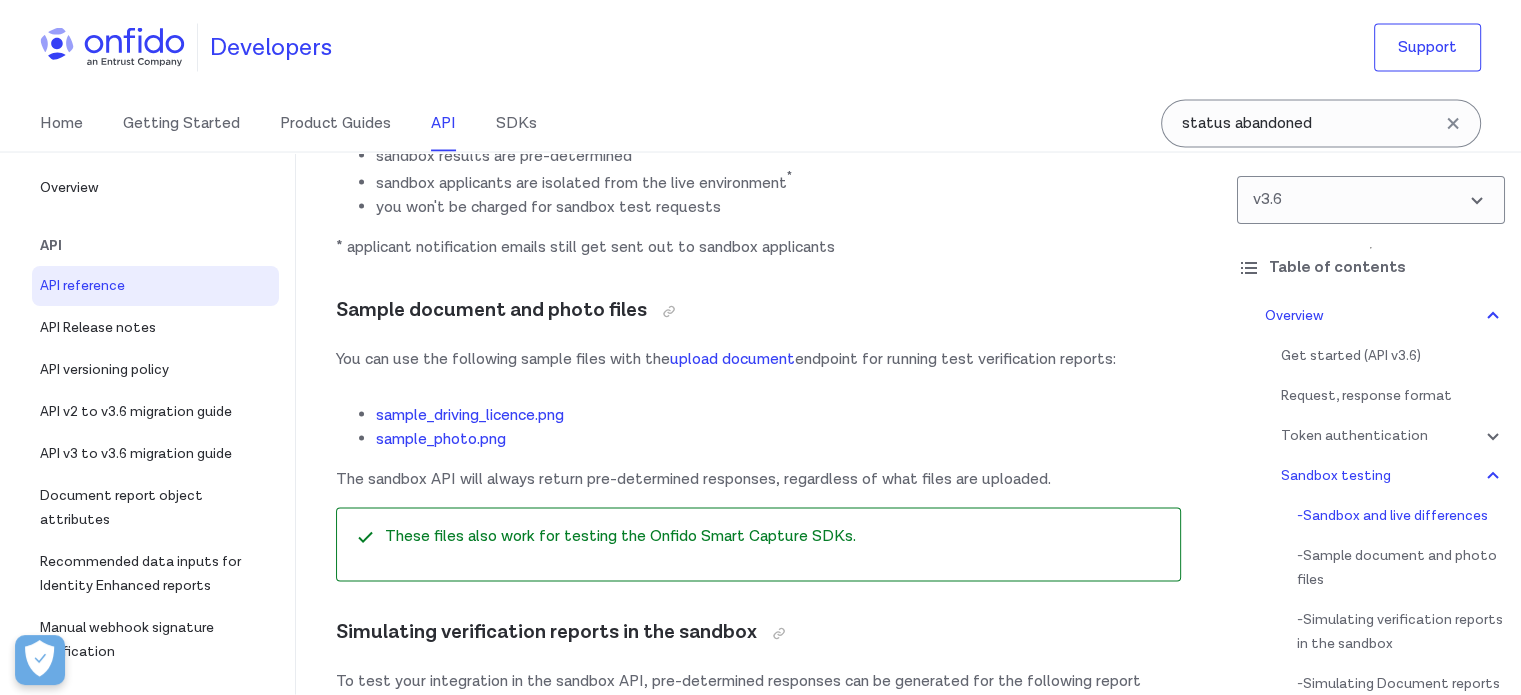 scroll, scrollTop: 4000, scrollLeft: 0, axis: vertical 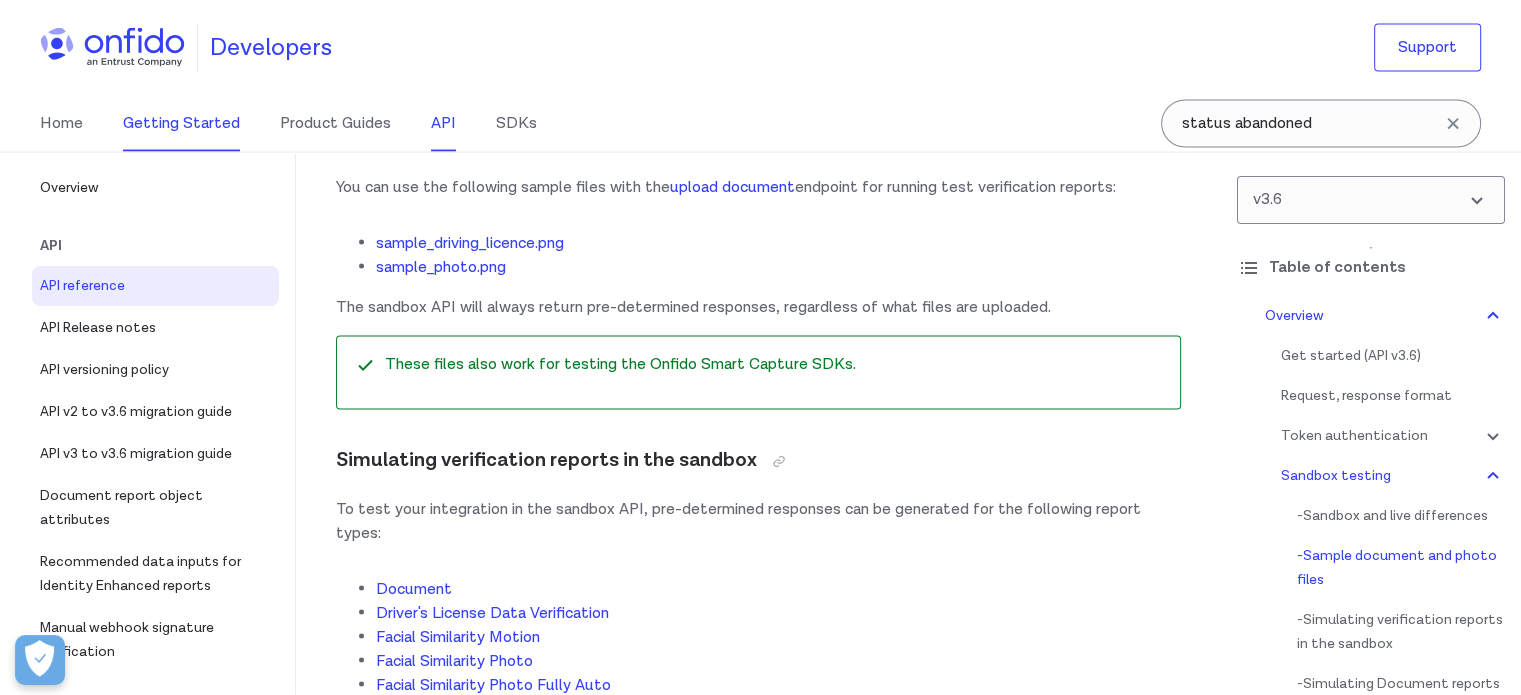 click on "Getting Started" at bounding box center (181, 124) 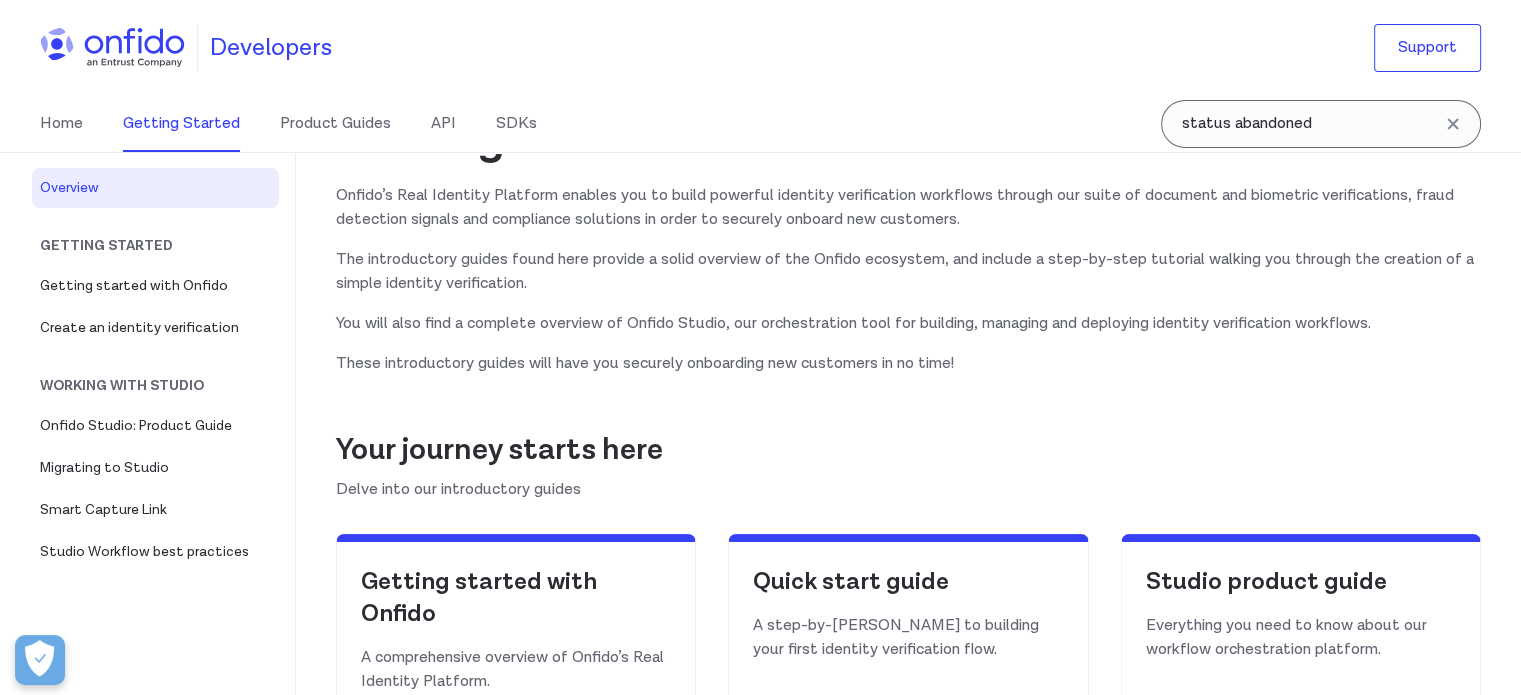 scroll, scrollTop: 0, scrollLeft: 0, axis: both 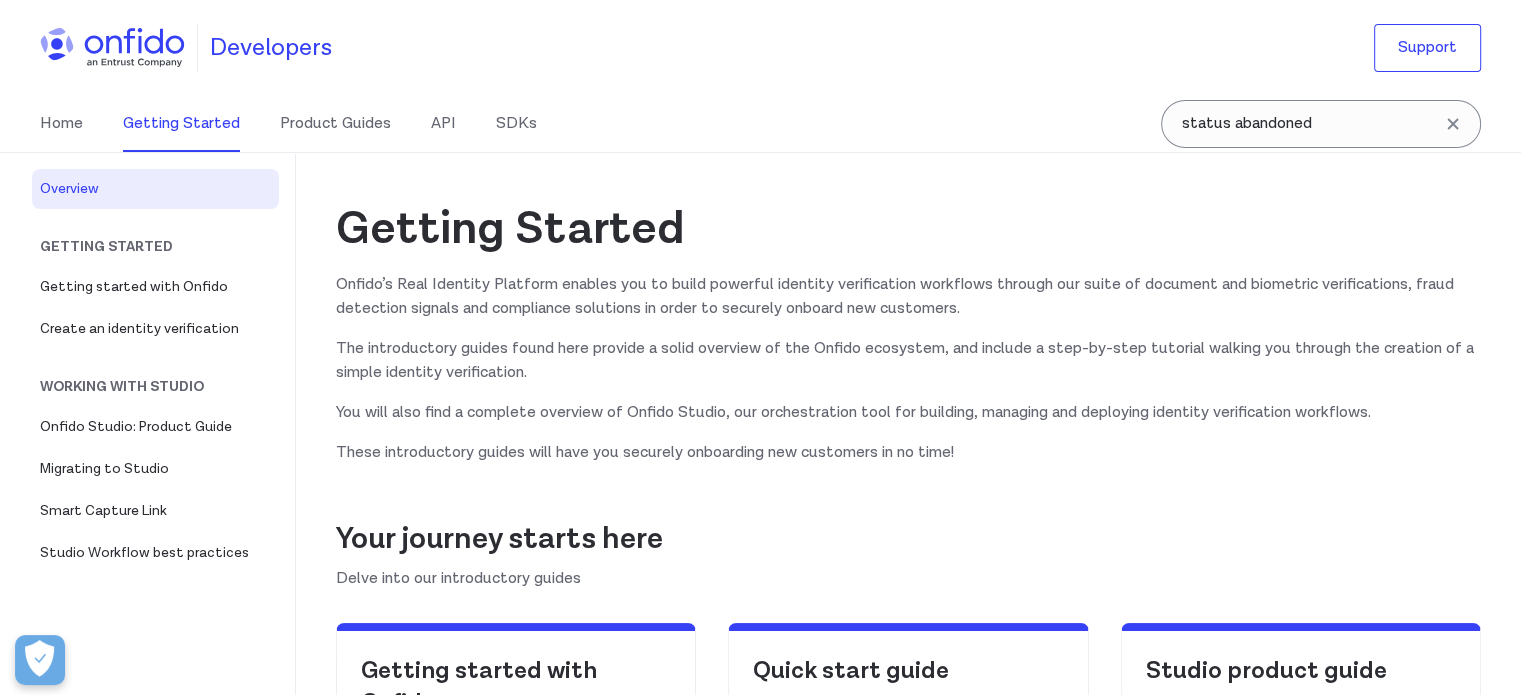 click 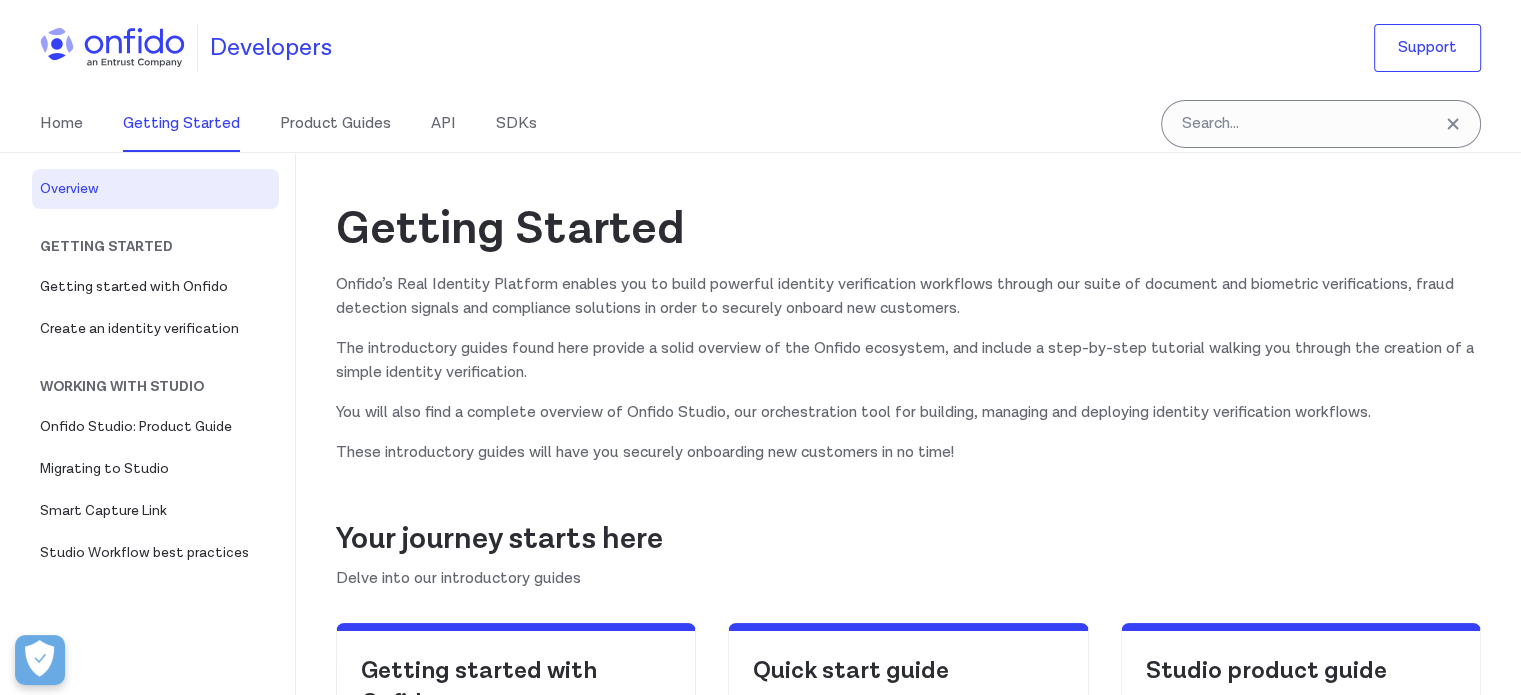 click on "Getting Started" at bounding box center (908, 229) 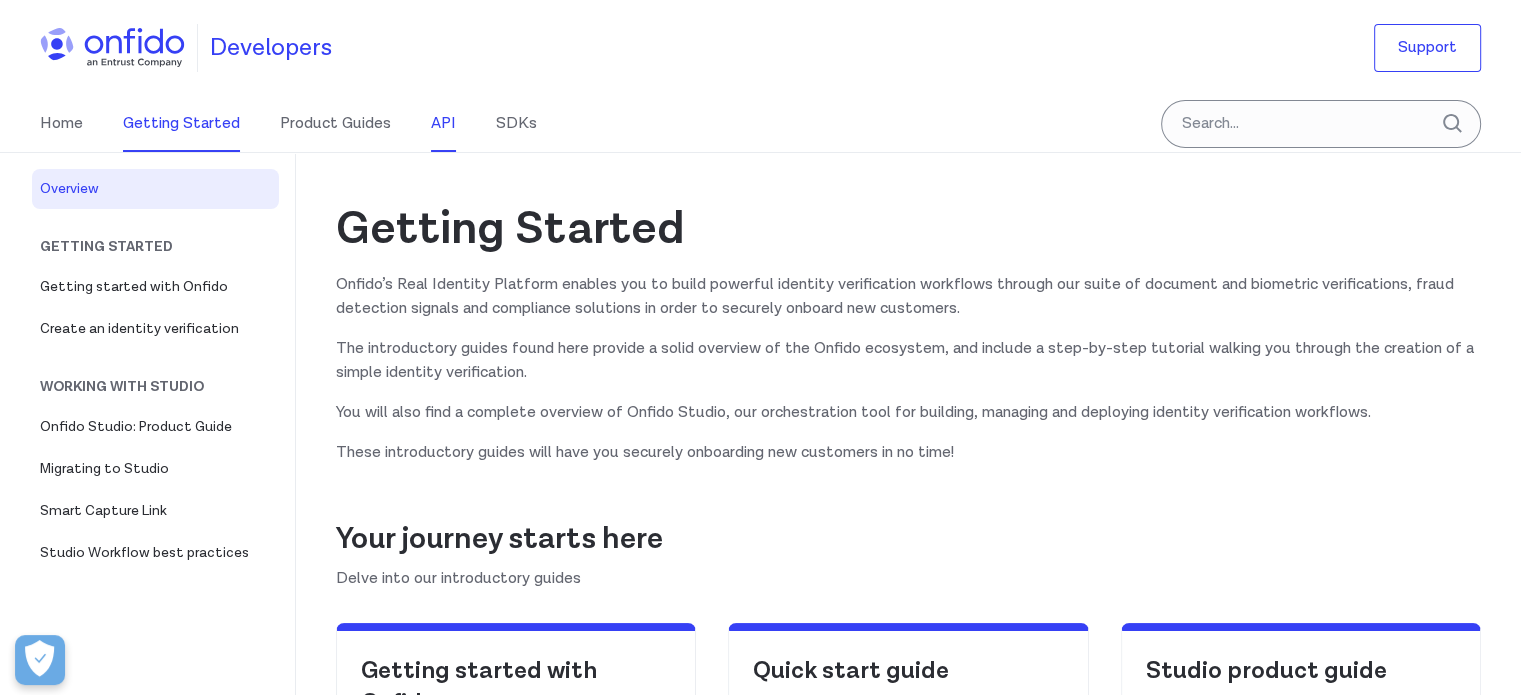 click on "API" at bounding box center [443, 124] 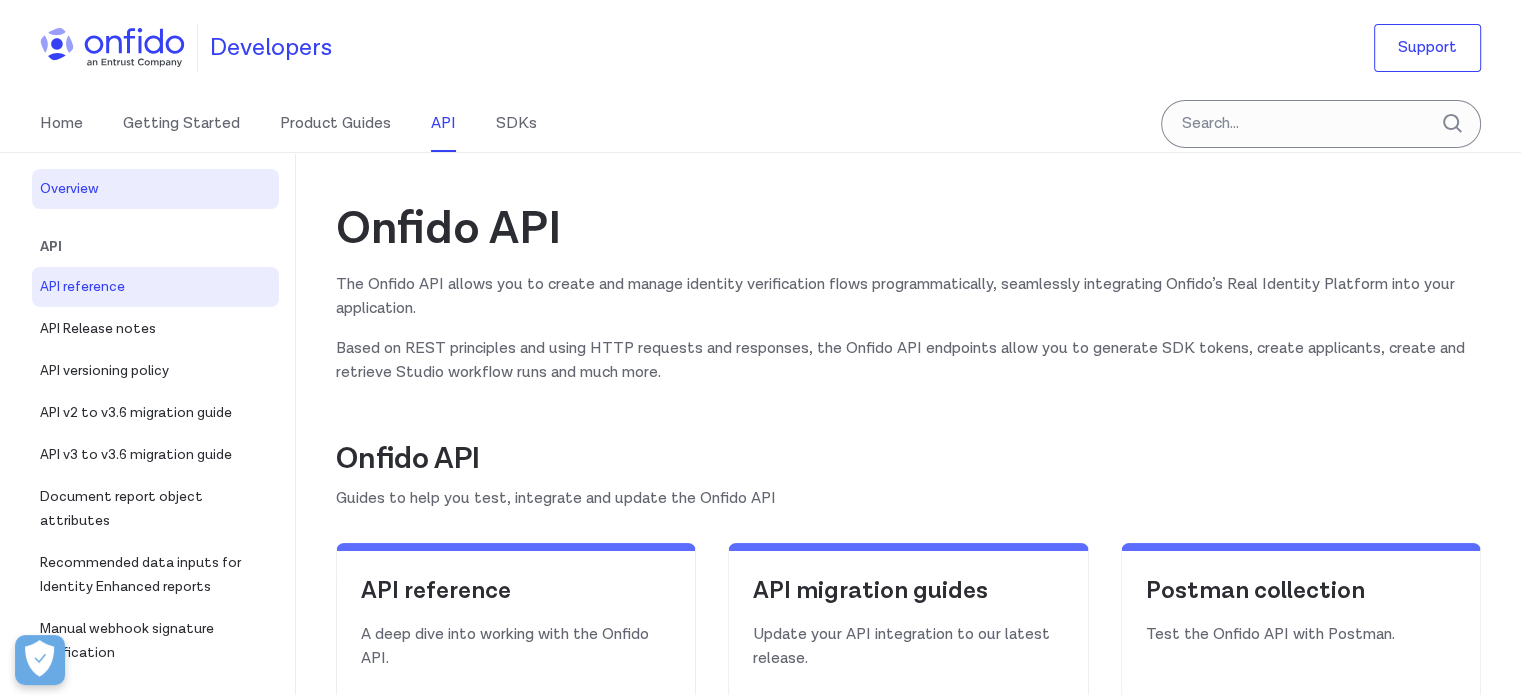 click on "API reference" at bounding box center [155, 287] 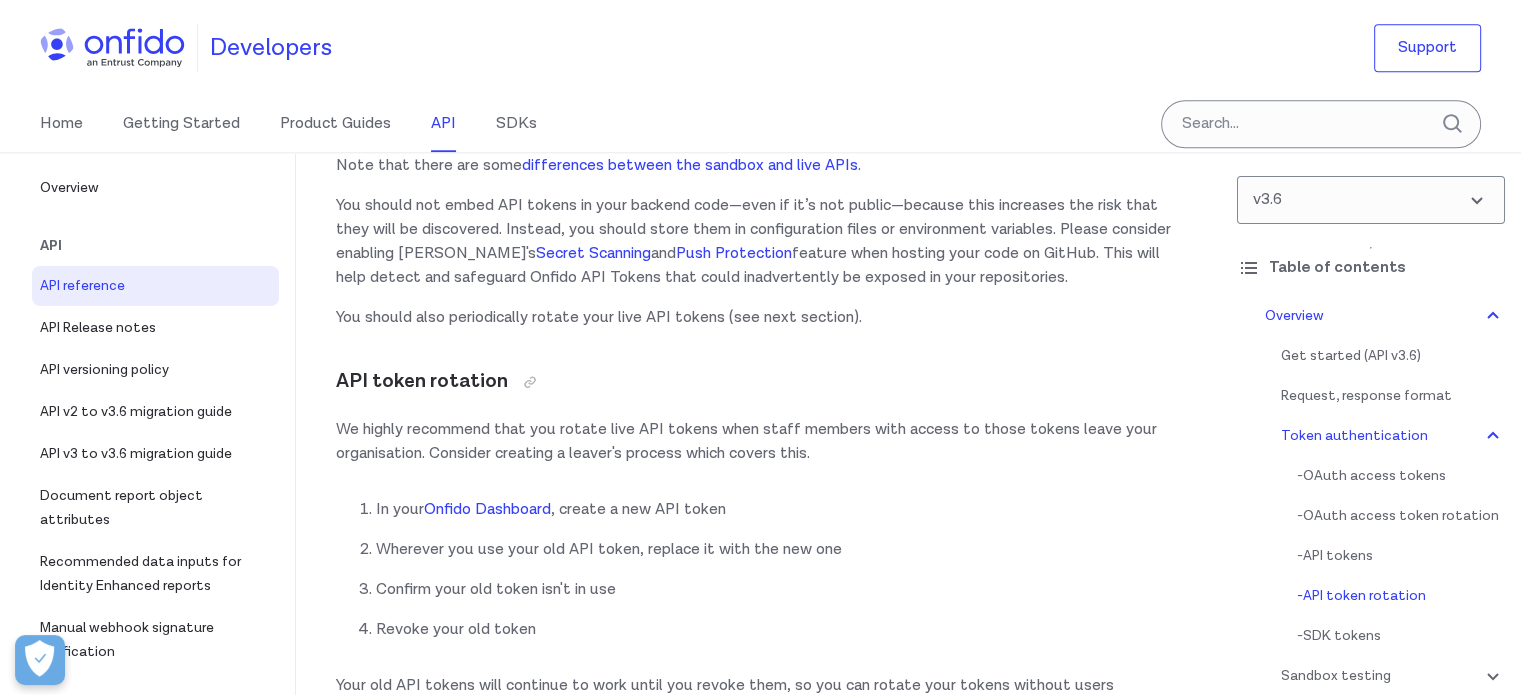 scroll, scrollTop: 2100, scrollLeft: 0, axis: vertical 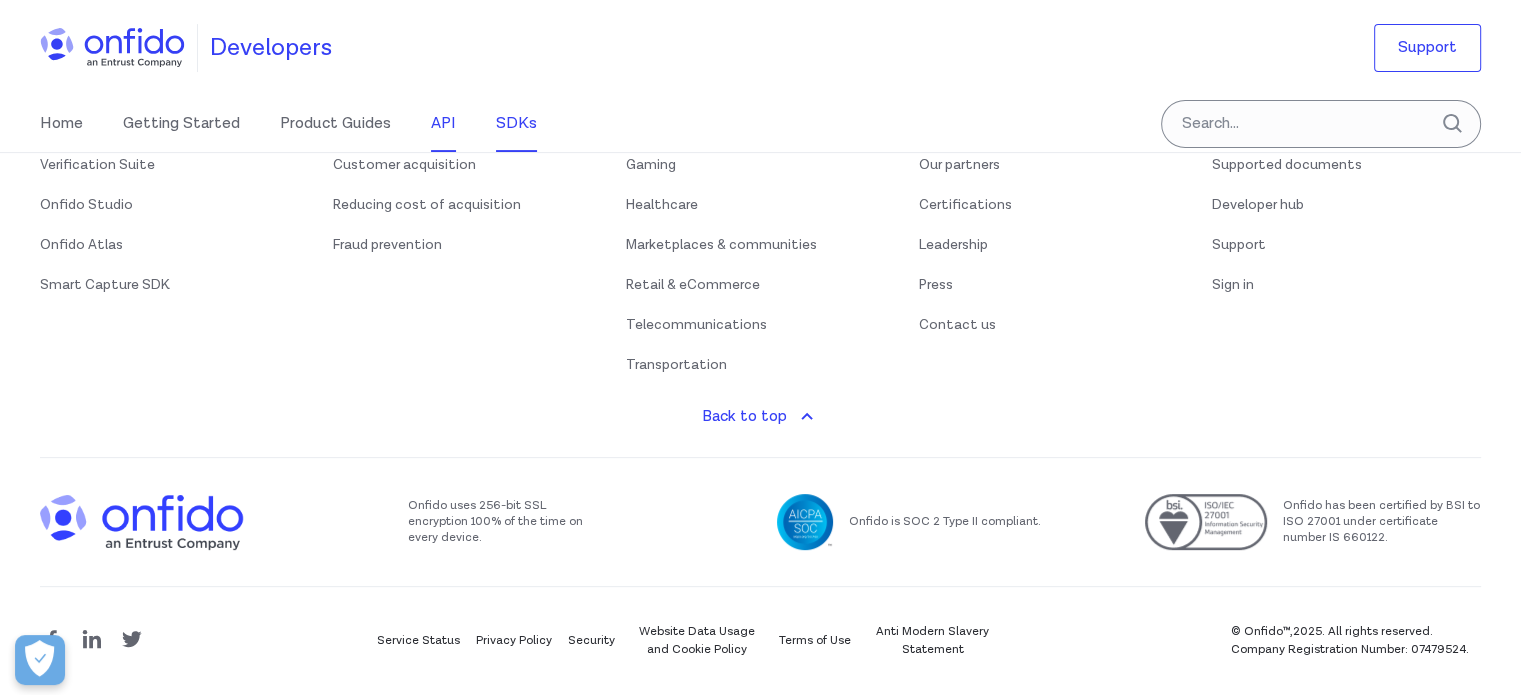 click on "SDKs" at bounding box center (516, 124) 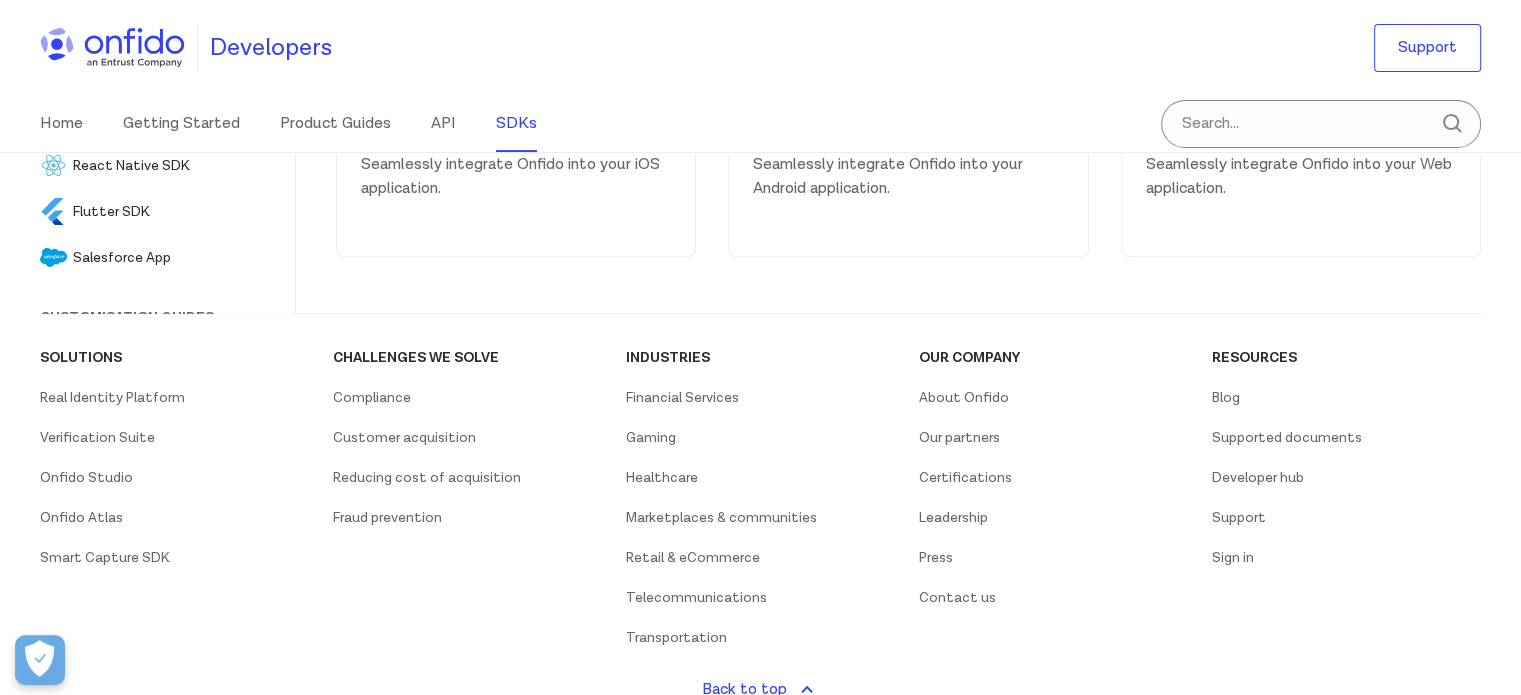 scroll, scrollTop: 600, scrollLeft: 0, axis: vertical 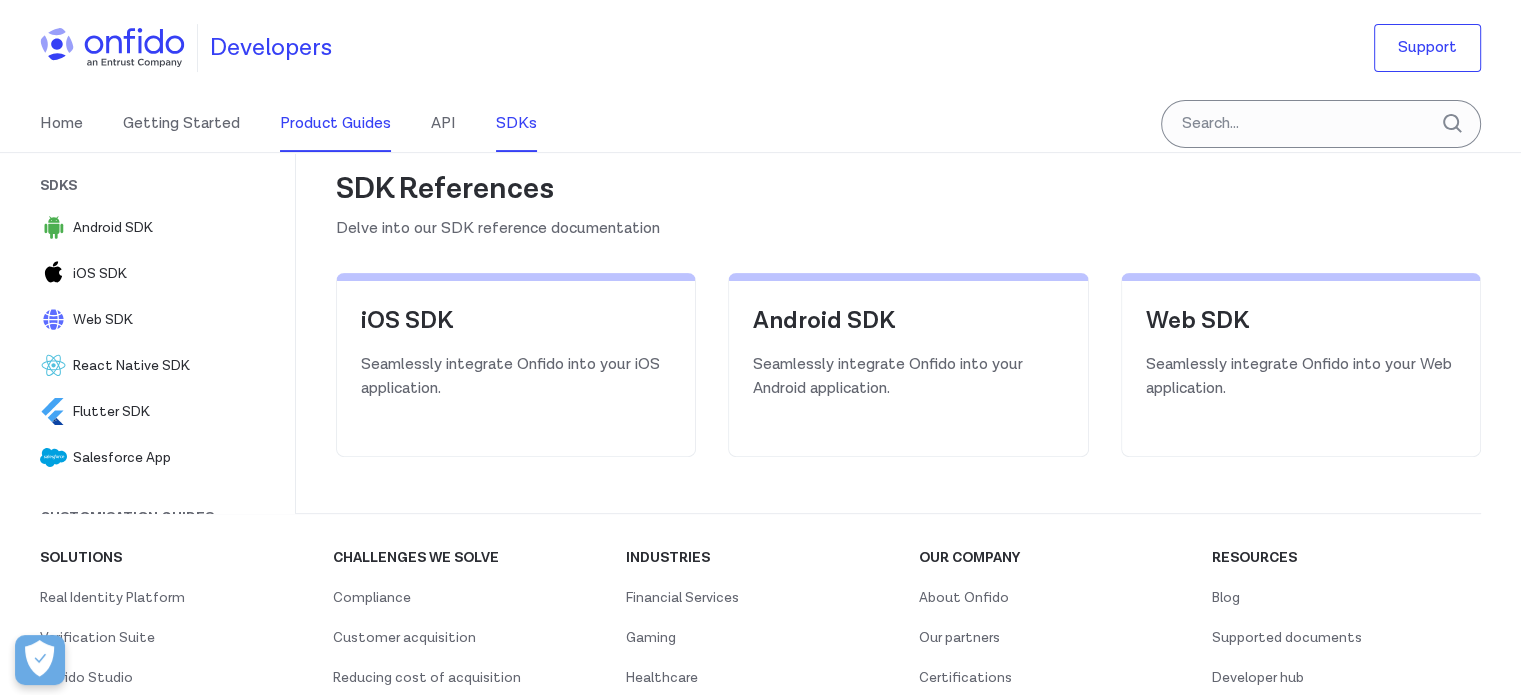 click on "Product Guides" at bounding box center [335, 124] 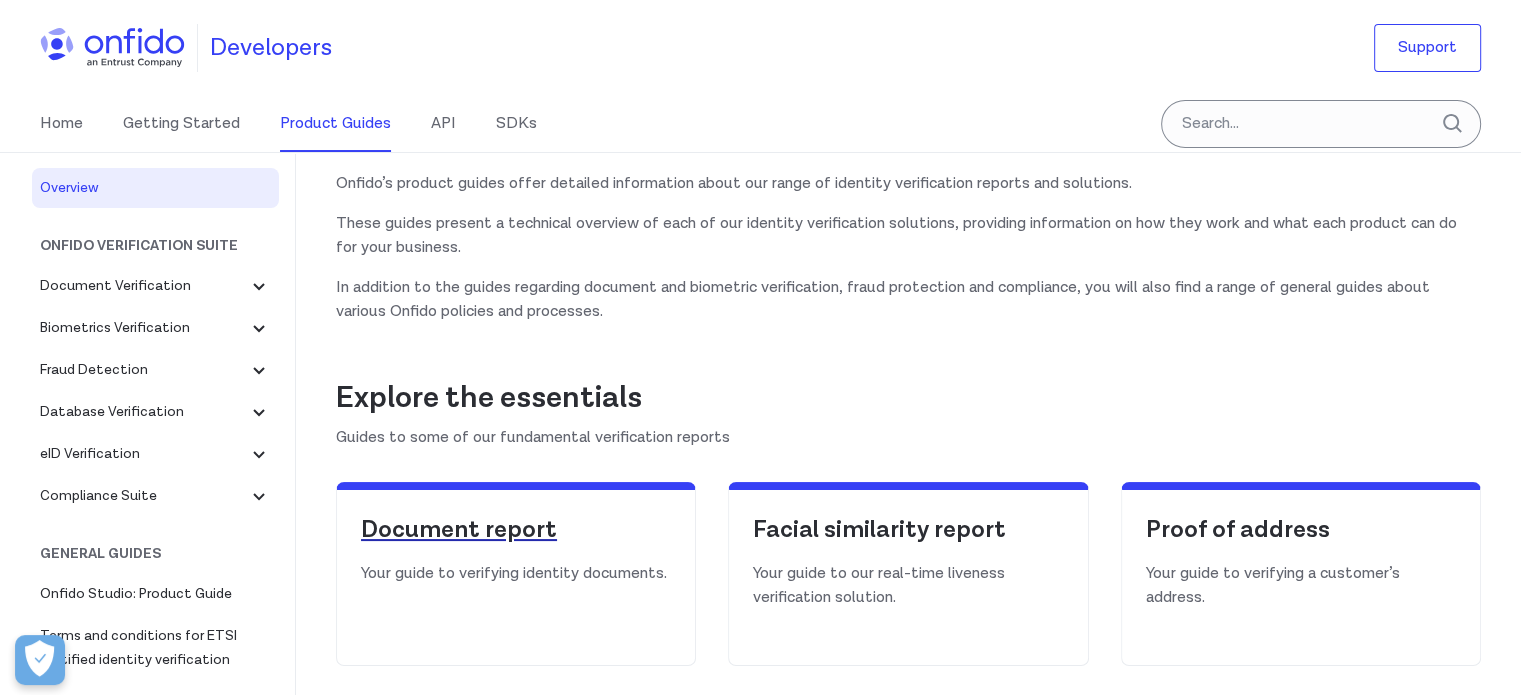 scroll, scrollTop: 0, scrollLeft: 0, axis: both 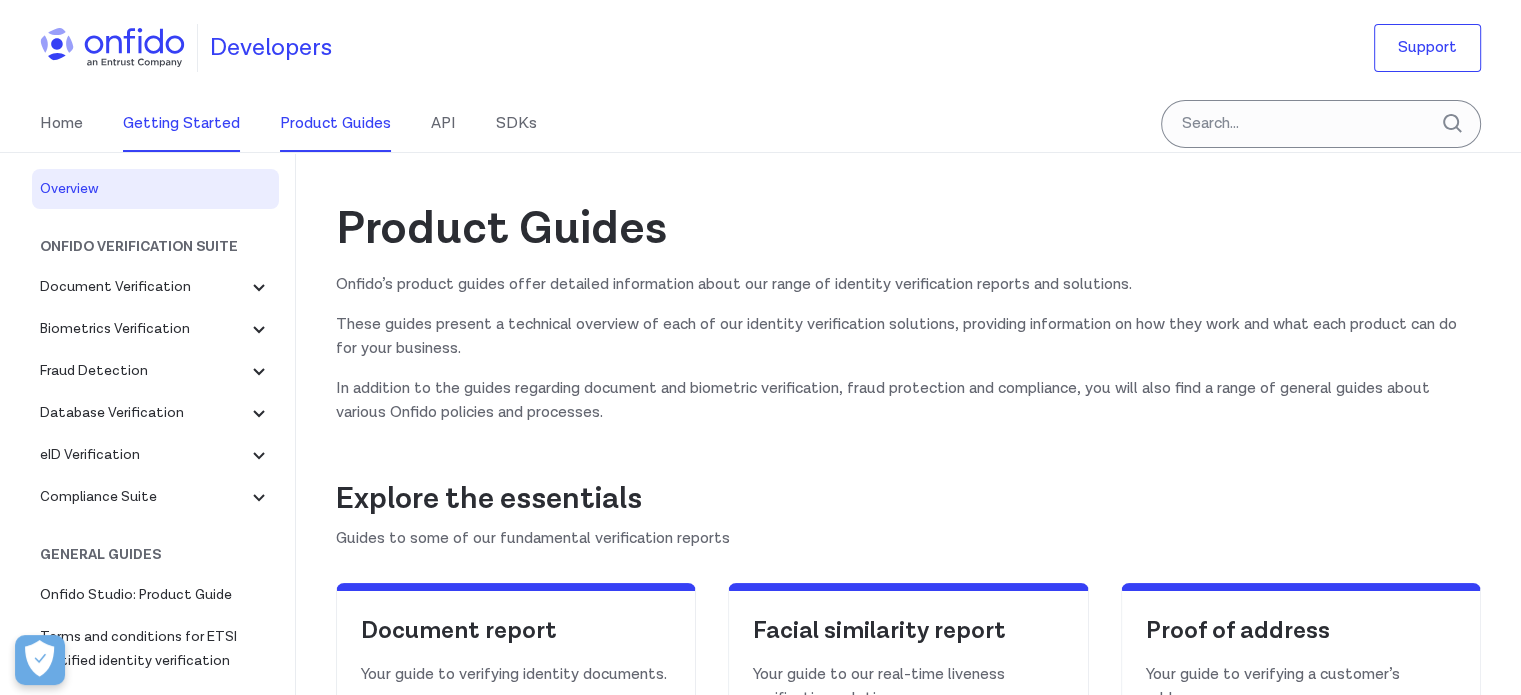 click on "Getting Started" at bounding box center (181, 124) 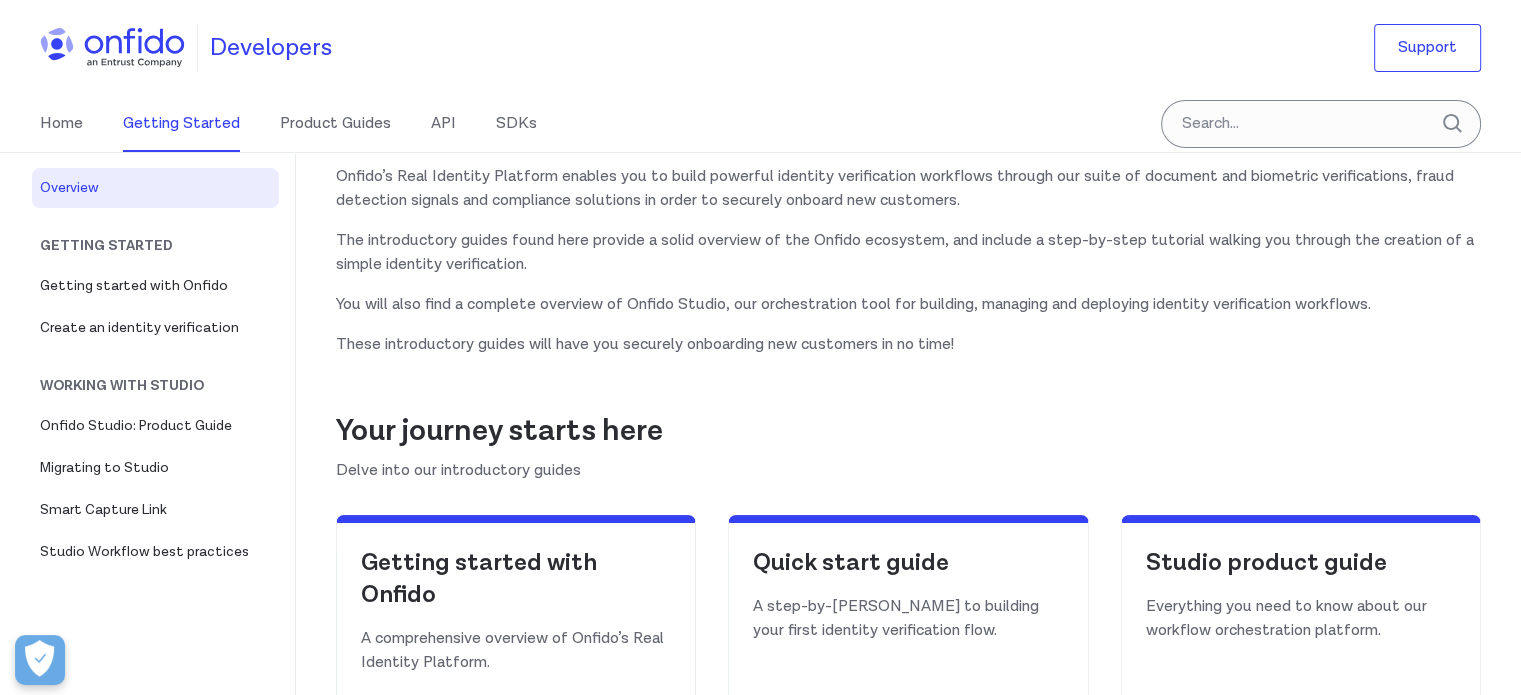 scroll, scrollTop: 200, scrollLeft: 0, axis: vertical 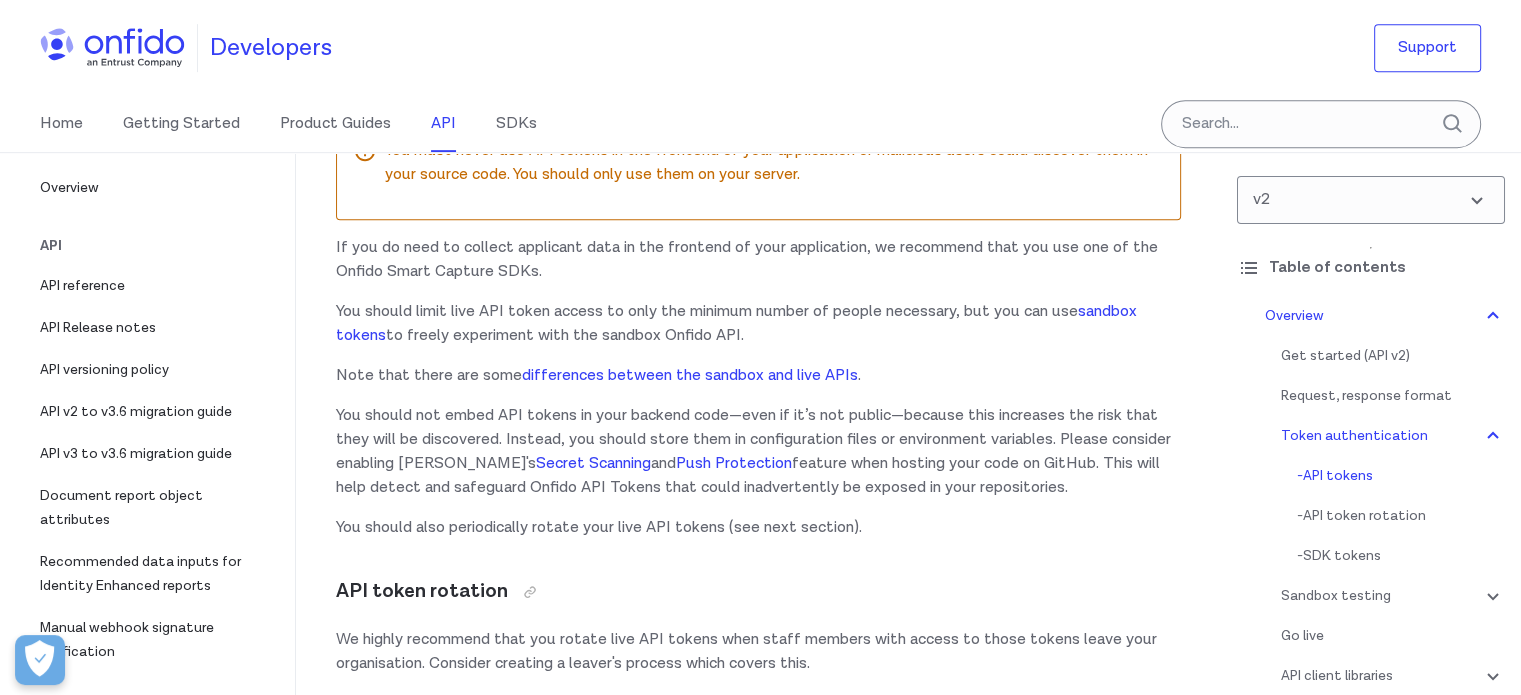 click on "Overview
Get started (API v2)
The Onfido API is based on REST principles. It uses standard HTTP response
codes and verbs, and token-based authentication.
If you're just getting started with our API, read our  quick-start
guides .
Request, response format
You should use a  Content-Type: application/json  header with all PUT and POST
requests except when uploading documents or live photos. For these requests,
use a  Content-Type: multipart/form-data  header.
Responses return JSON with a consistent structure, except downloads.
You must make all your requests to the API over HTTPS and TLS 1.2+, with
Server Name Indication enabled. Any requests made over HTTP will fail.
Text fields support UTF-8, but  do not allow certain special
characters .
Token authentication The Onfido API uses token-based authentication. API tokens must be included in
the header of all requests made to the API. You can generate new tokens and find your existing ones in your  Onfido
Dashboard . Token Authentication ruby php" at bounding box center [758, 63581] 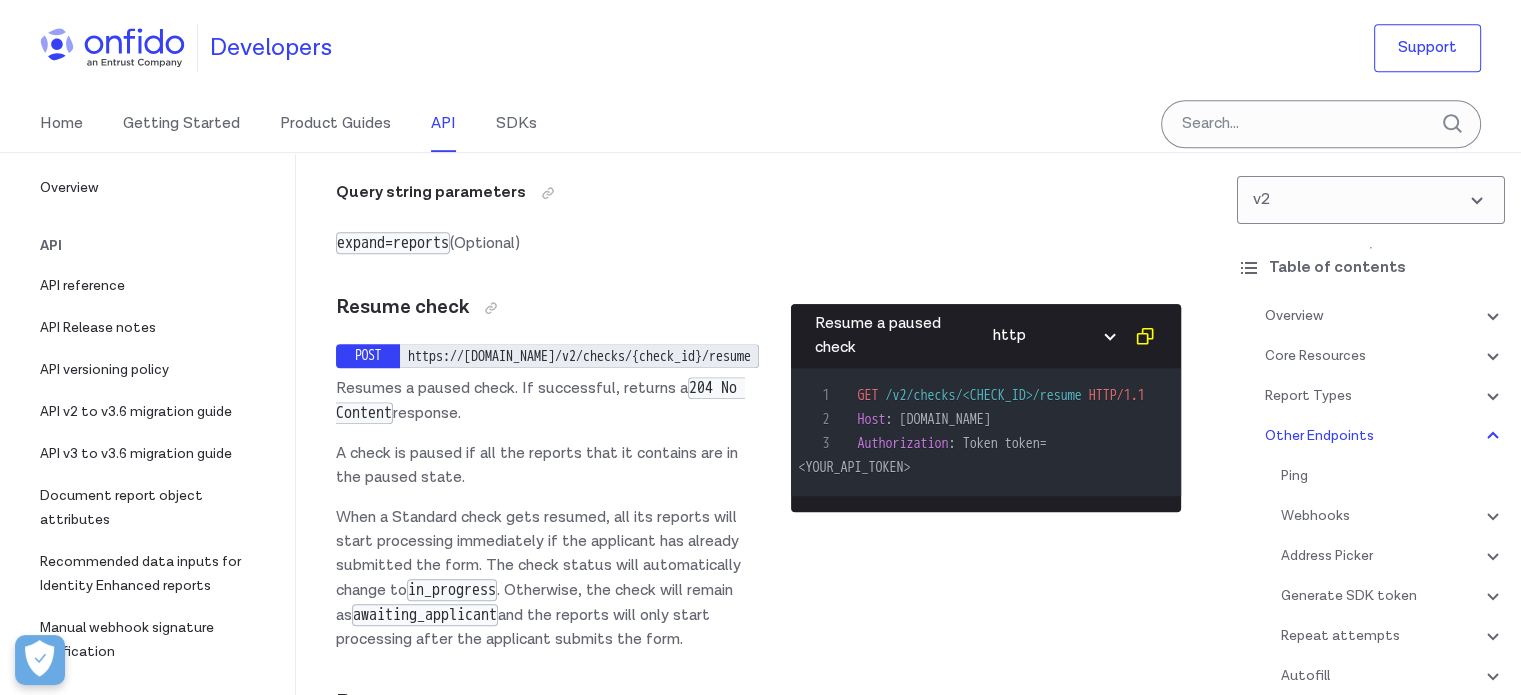 scroll, scrollTop: 127400, scrollLeft: 0, axis: vertical 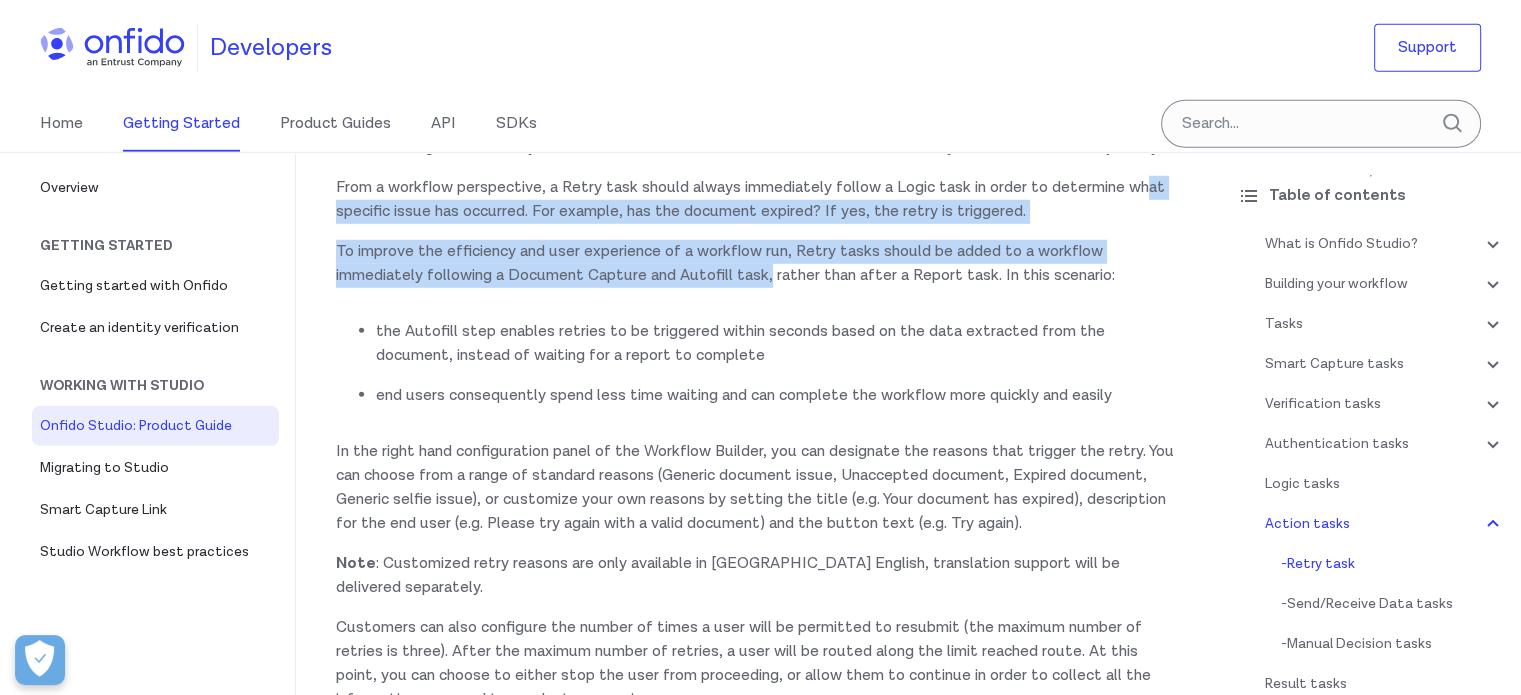 drag, startPoint x: 357, startPoint y: 347, endPoint x: 782, endPoint y: 400, distance: 428.29196 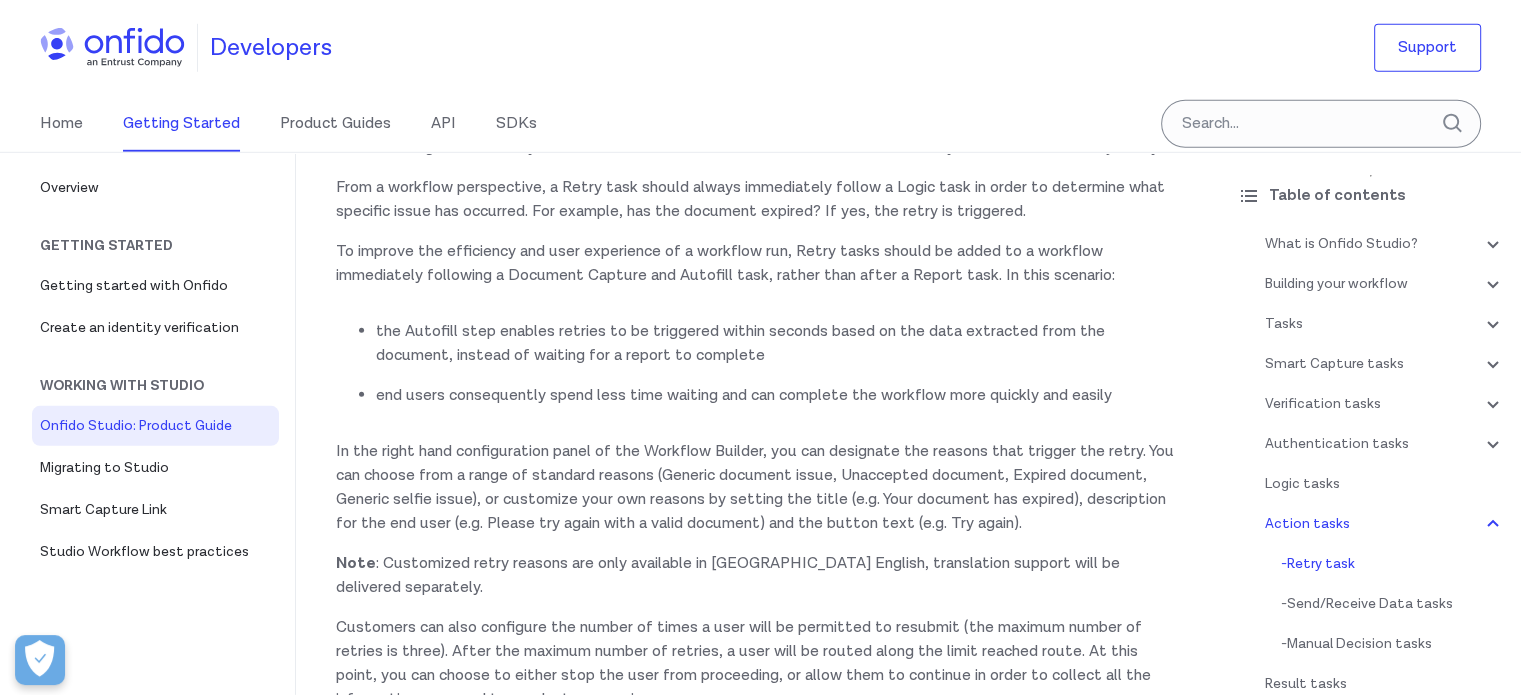 click on "Onfido Studio
What is Onfido Studio?
Onfido Studio is a tool for building, managing, and deploying identity verification journeys. Build workflows visually using our no-code Workflow Builder tool, in a format similar to flow charts or process diagrams.
Onfido Studio offers a number of benefits including:
Automated, smart decision making through no-code workflows
Customized and flexible user verification flows
Scalability to new markets and user requirements
Onfido Studio's main components are: The Workflow Builder, Workflows, Workflow Runs, Smart Capture and our Verification Suite.
The Workflow Builder
The Workflow Builder is the interface for creating and managing workflows, available directly through the Onfido Dashboard. It's a no-code, drag and drop interface that allows you to build, maintain and update workflows seamlessly without the need for developer involvement.
Workflows
An example of a simple workflow
Workflow Runs
input data
below API reference .
." at bounding box center (758, -3561) 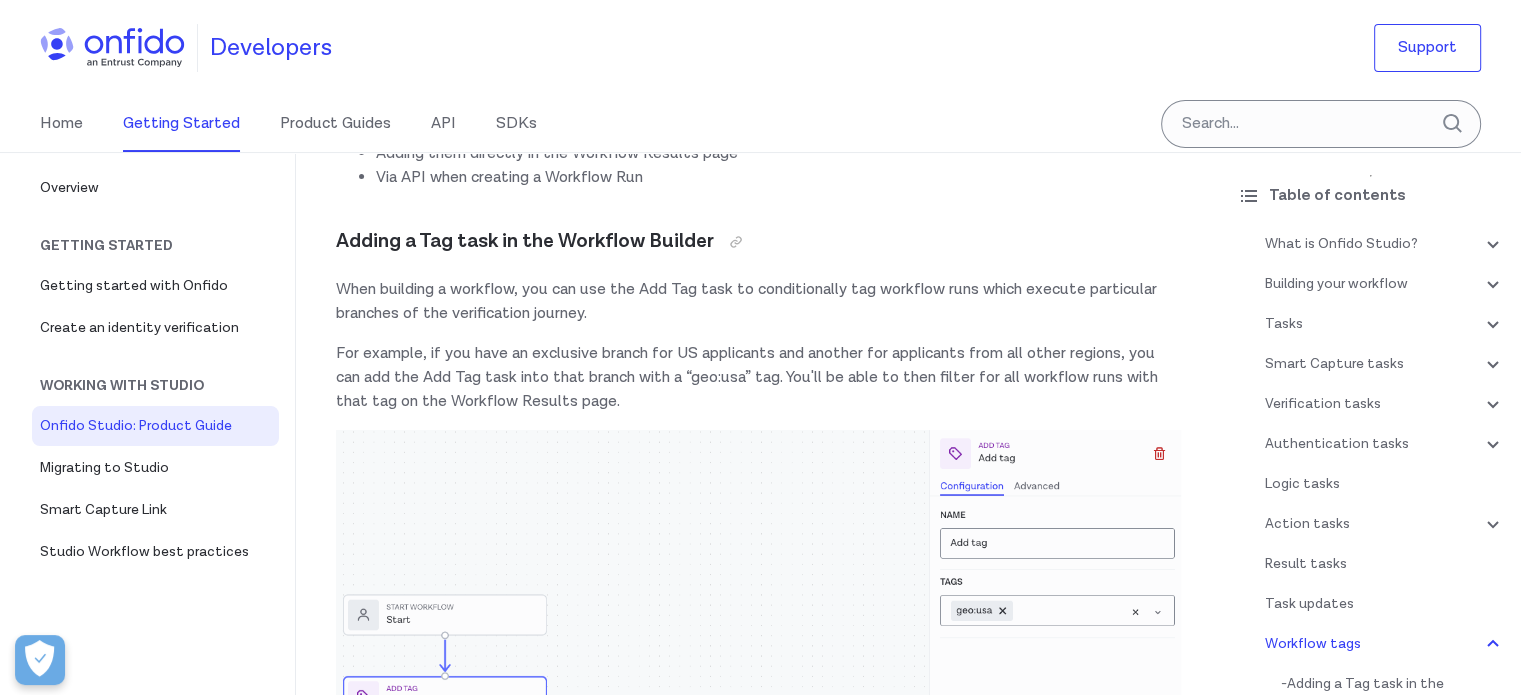 scroll, scrollTop: 38400, scrollLeft: 0, axis: vertical 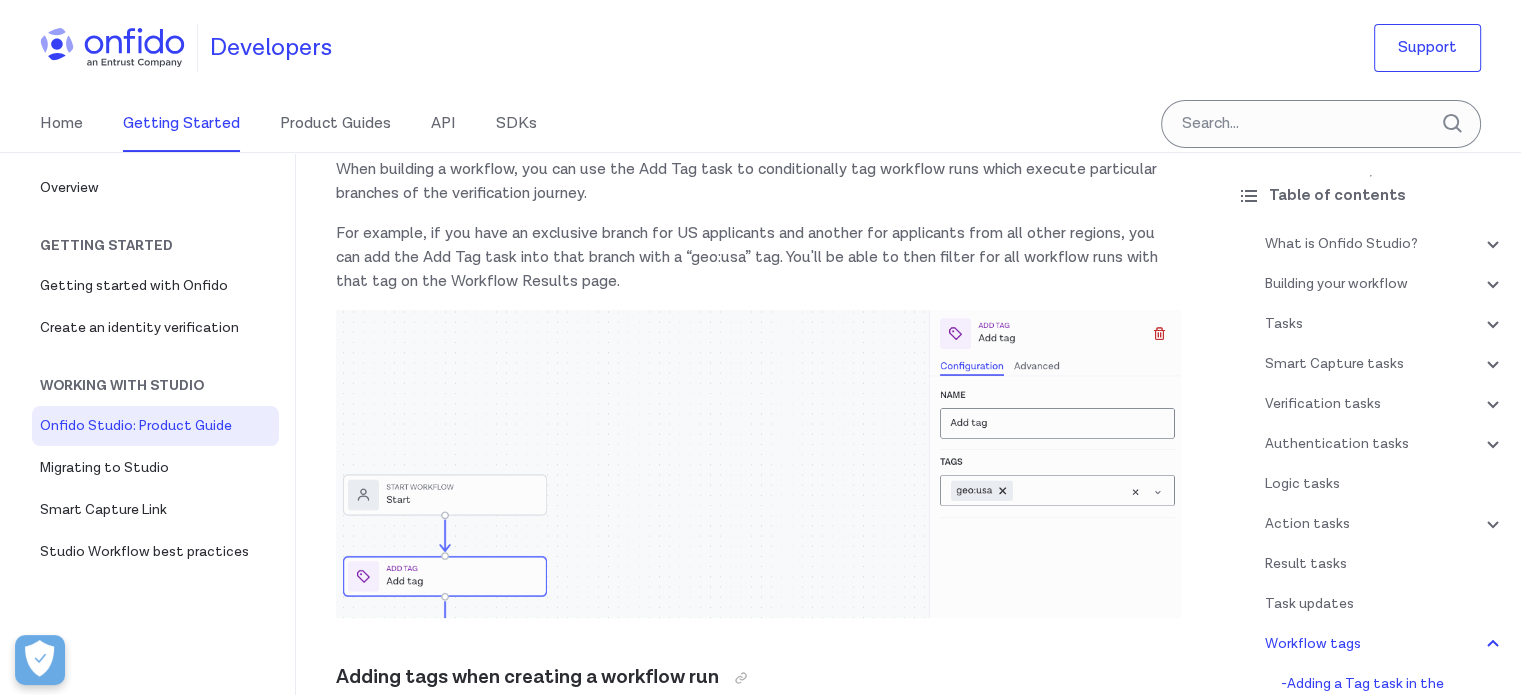 click on "Adding a Tag task in the Workflow Builder" at bounding box center (758, 122) 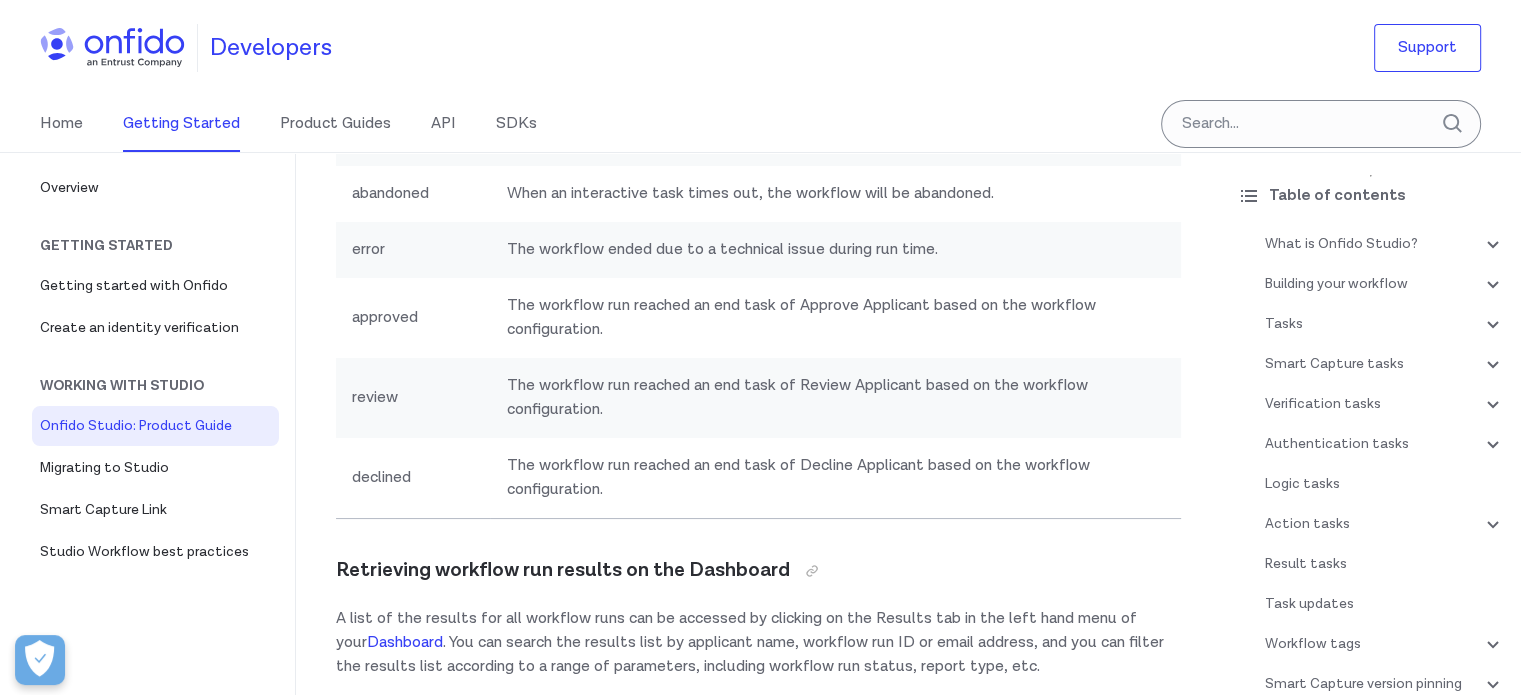 scroll, scrollTop: 45643, scrollLeft: 0, axis: vertical 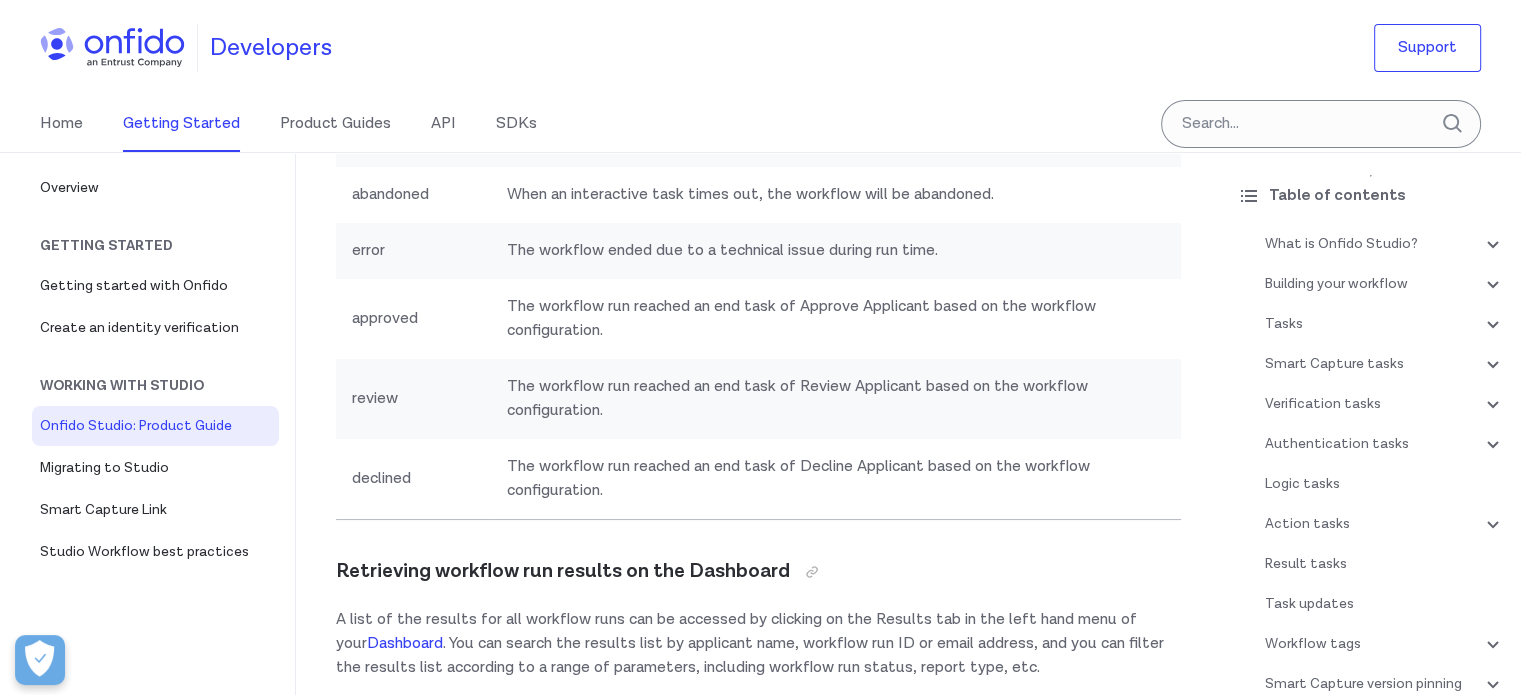 click on "abandoned" at bounding box center [413, 195] 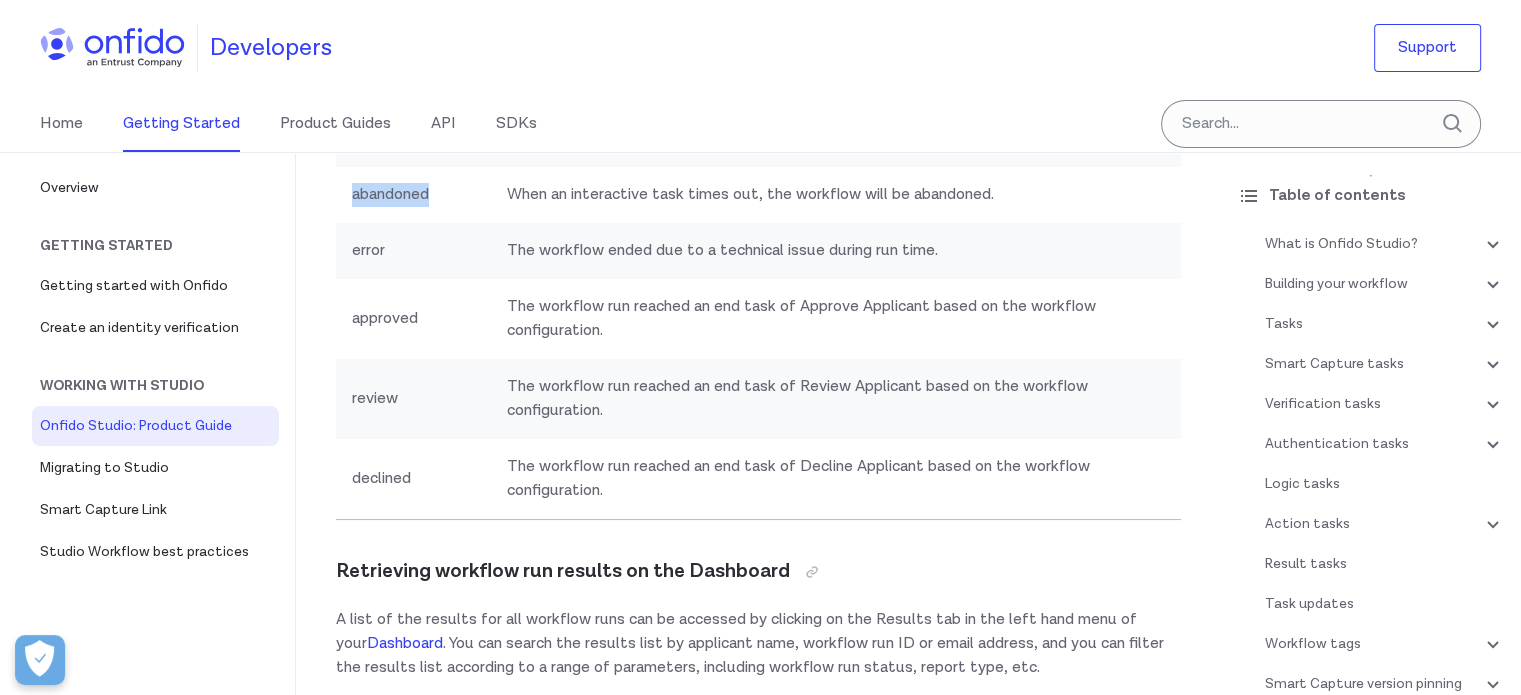 click on "abandoned" at bounding box center [413, 195] 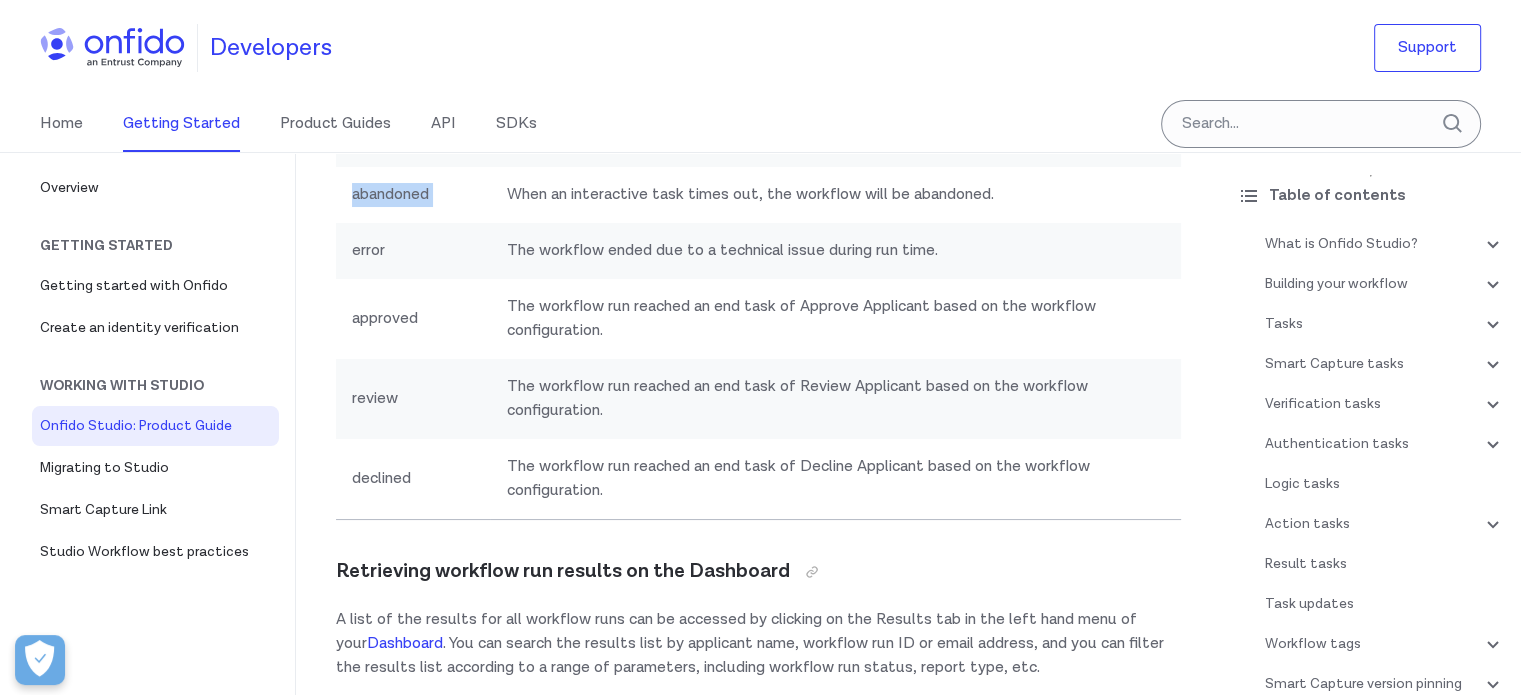 click on "abandoned" at bounding box center [413, 195] 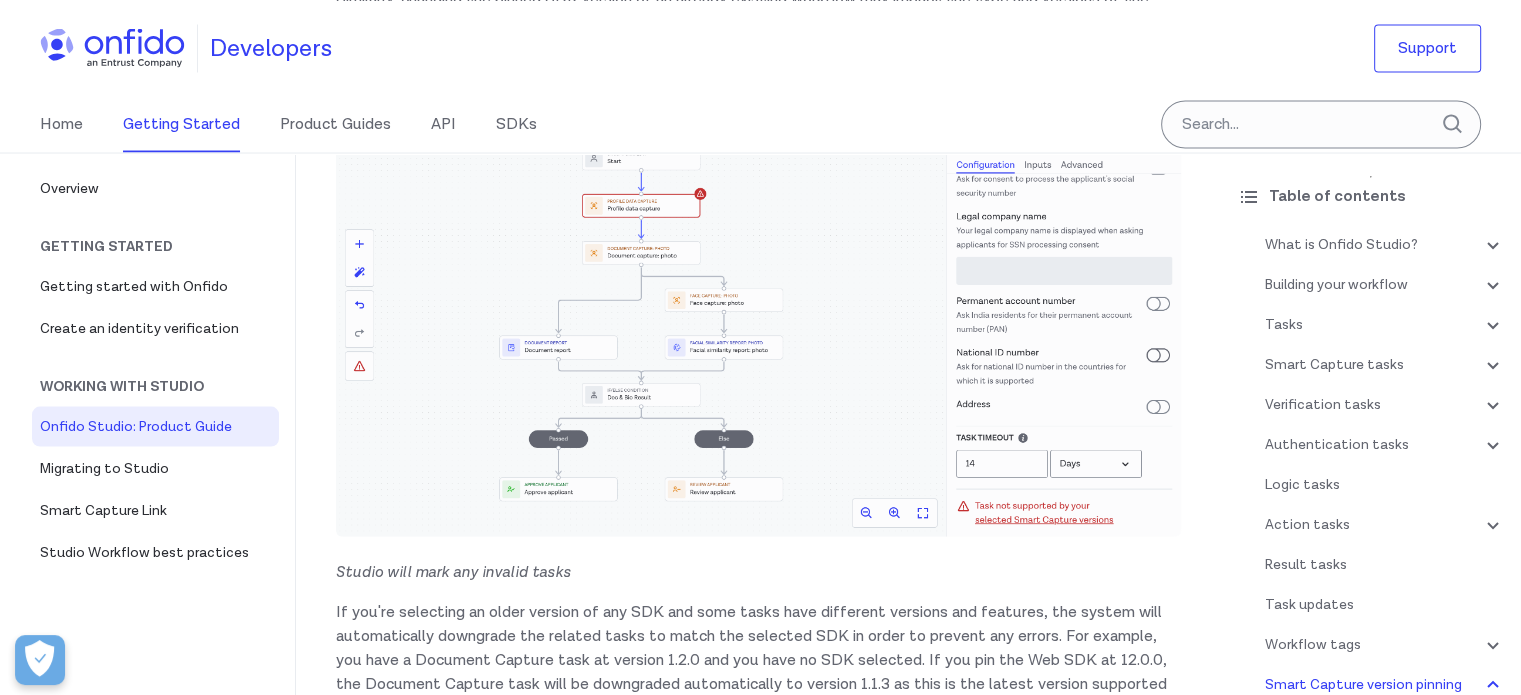 scroll, scrollTop: 41874, scrollLeft: 0, axis: vertical 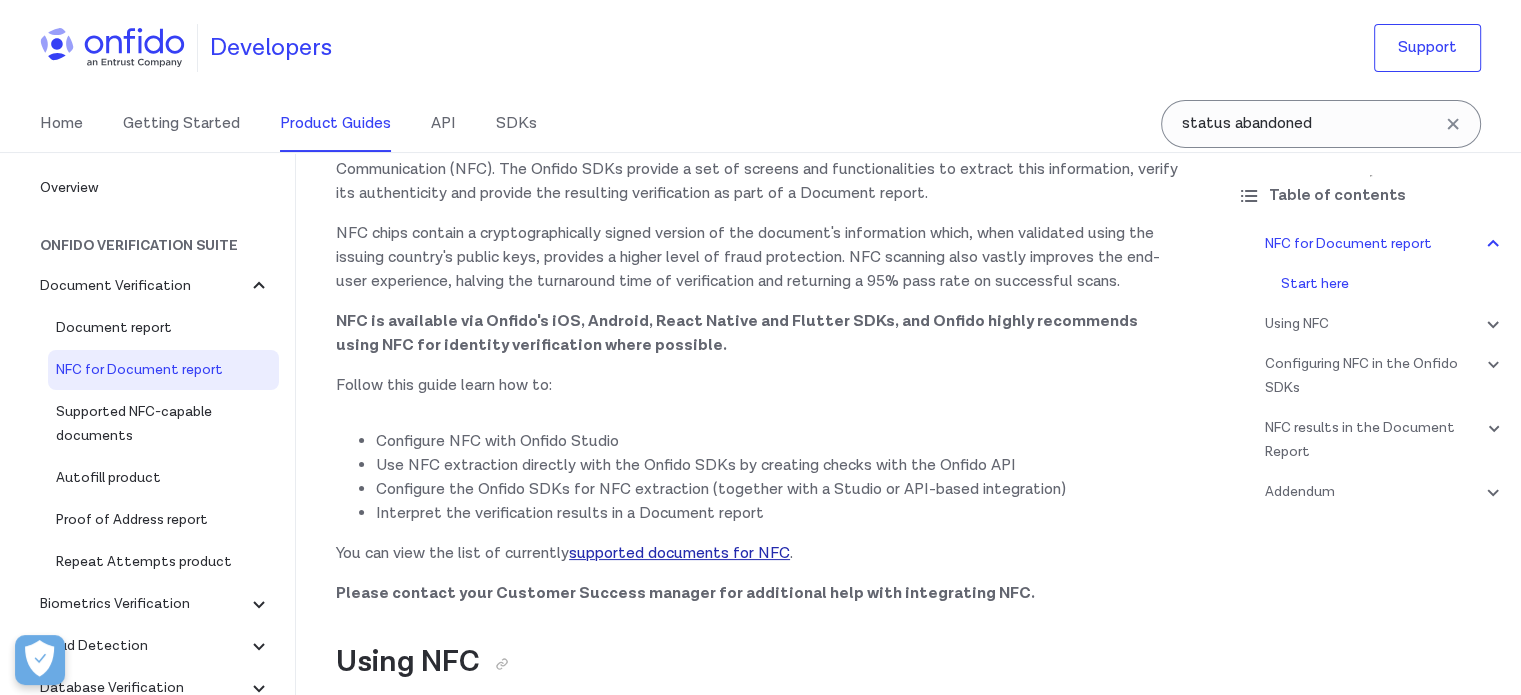 click on "supported documents for NFC" at bounding box center (679, 553) 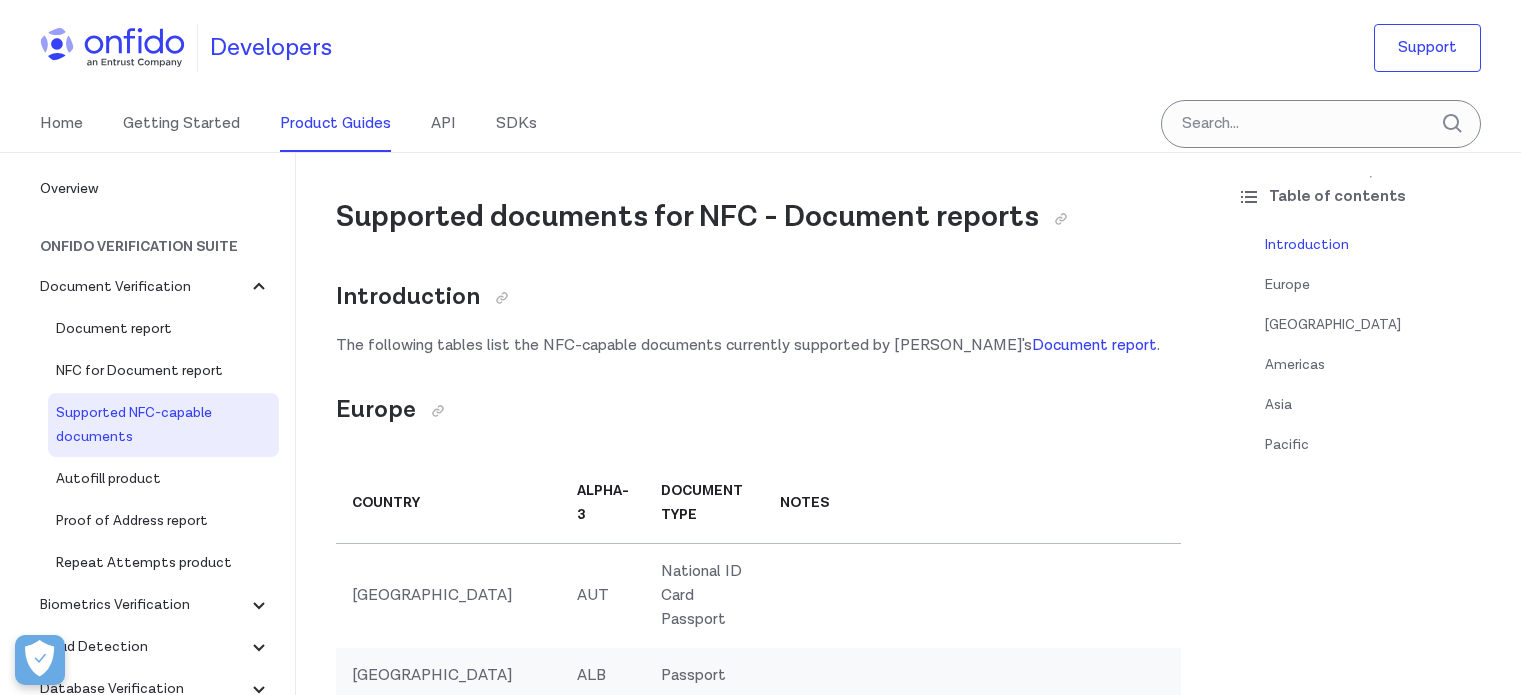 scroll, scrollTop: 0, scrollLeft: 0, axis: both 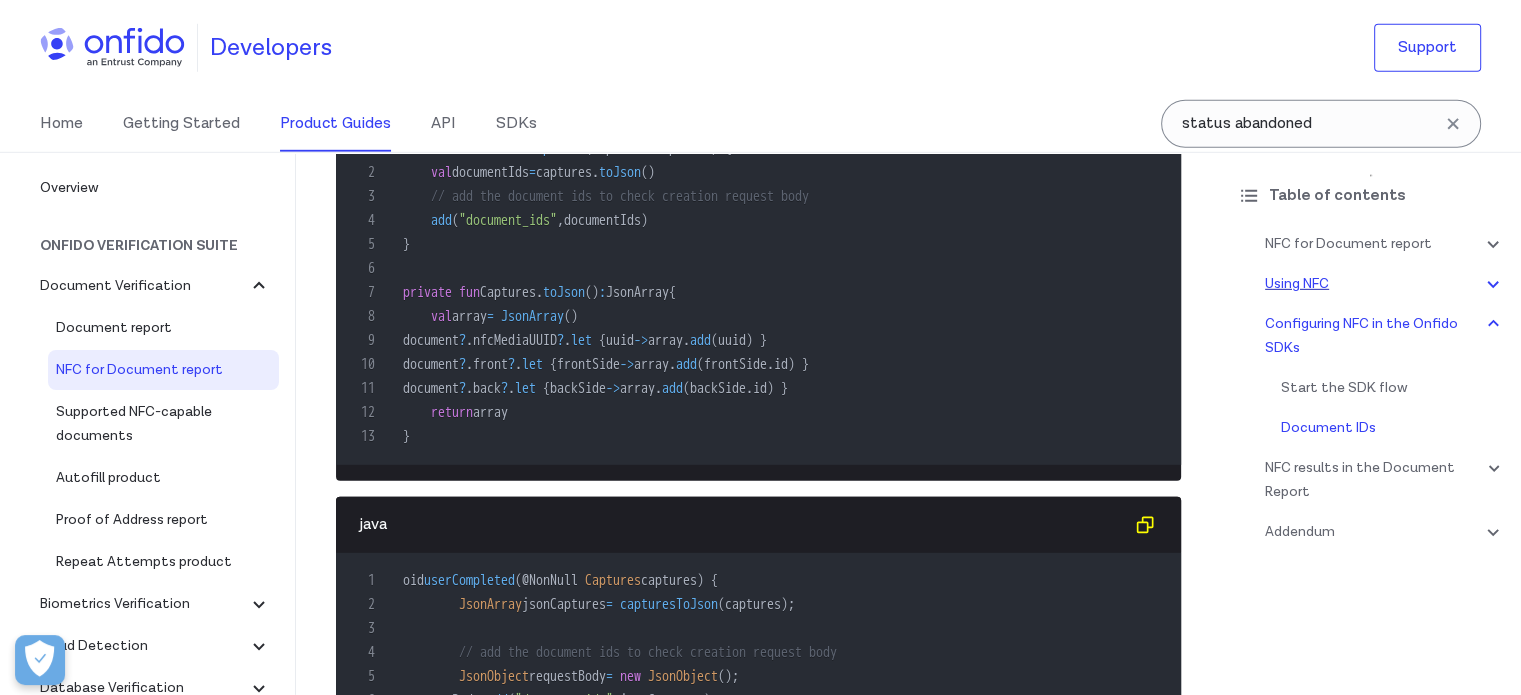 click on "Using NFC" at bounding box center [1385, 284] 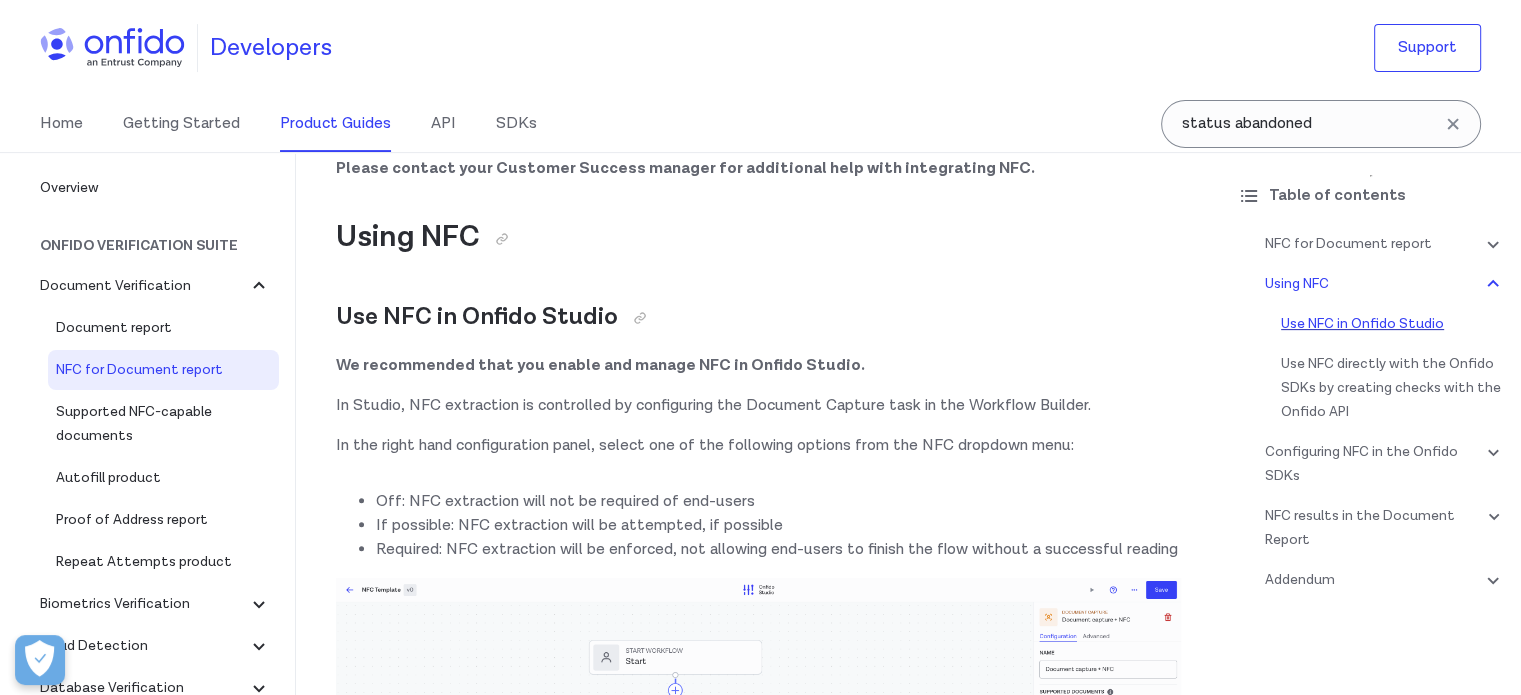 click on "Use NFC in Onfido Studio" at bounding box center (1393, 324) 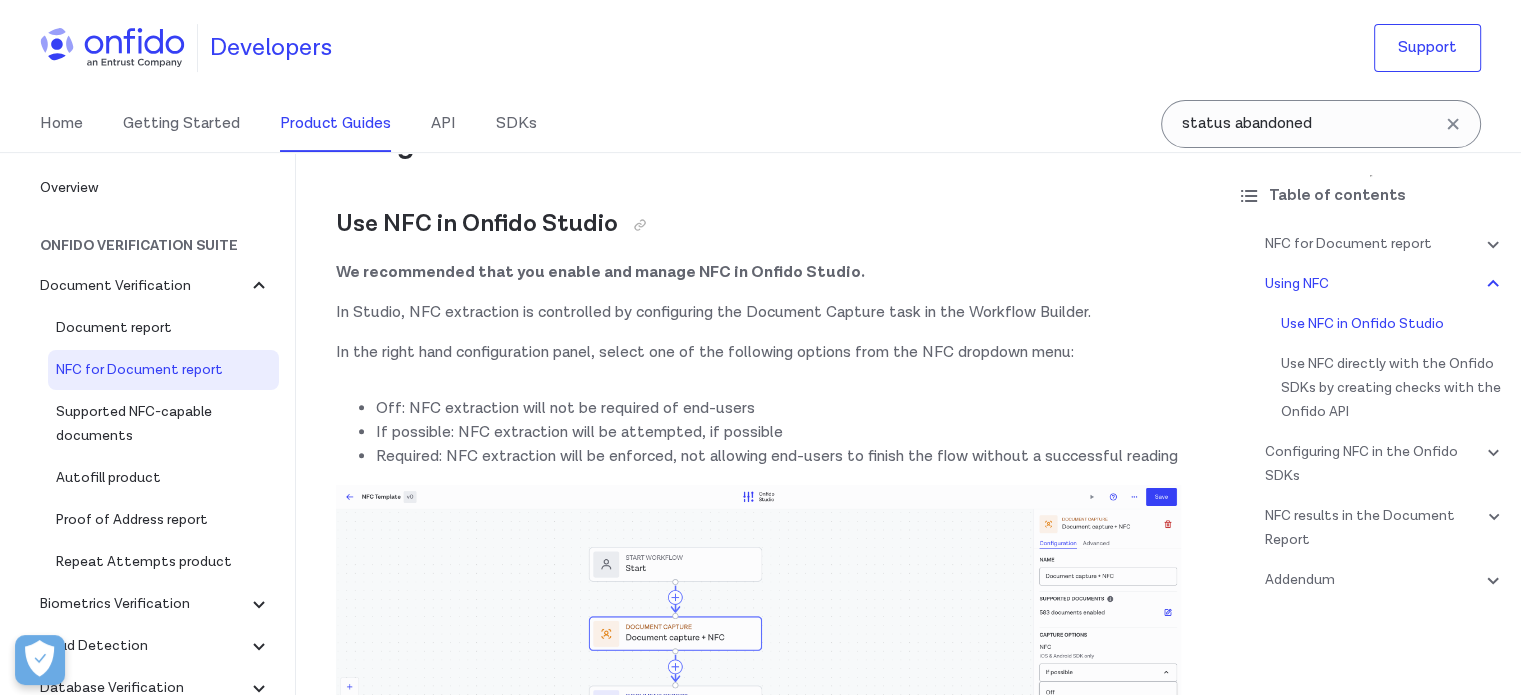 scroll, scrollTop: 709, scrollLeft: 0, axis: vertical 